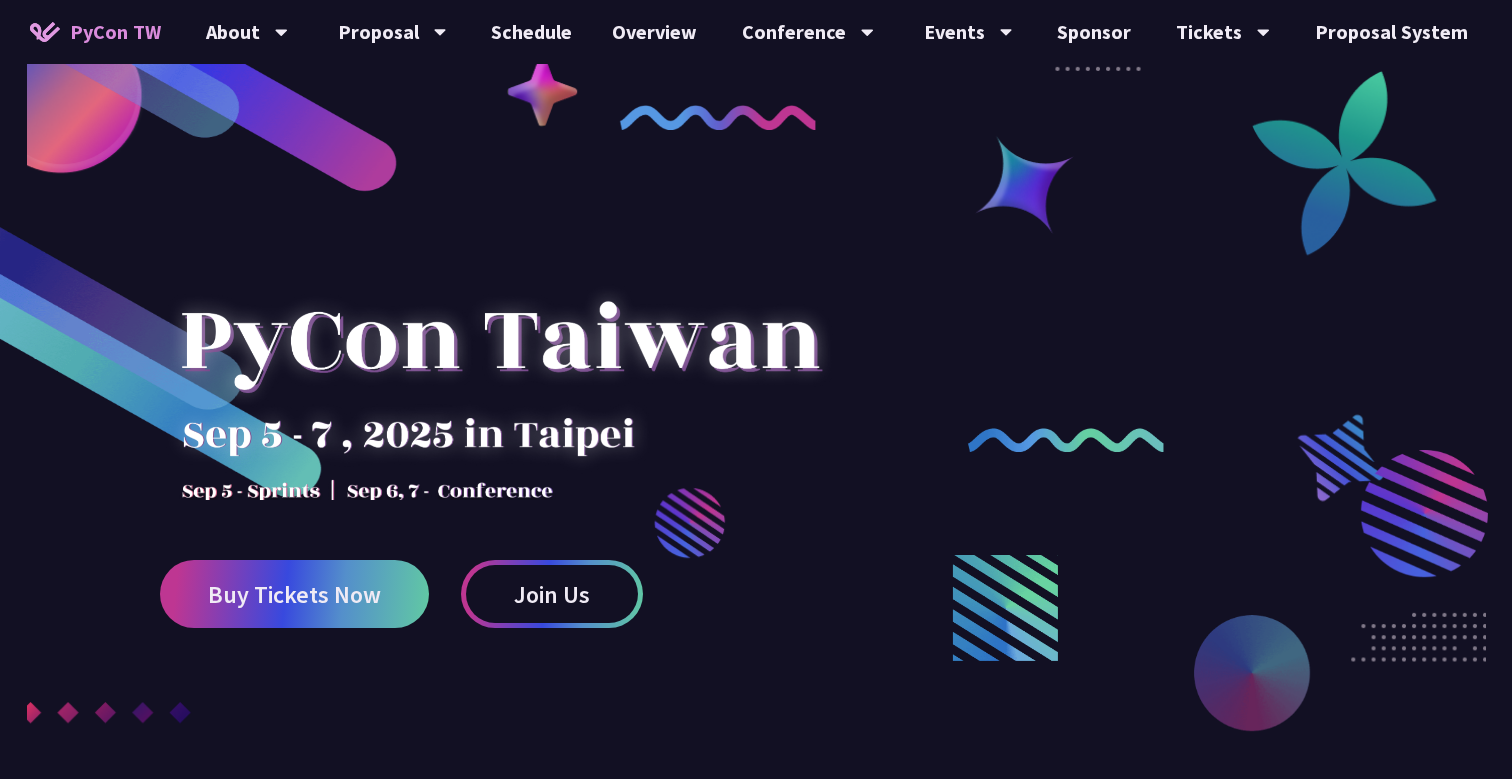 scroll, scrollTop: -31, scrollLeft: 0, axis: vertical 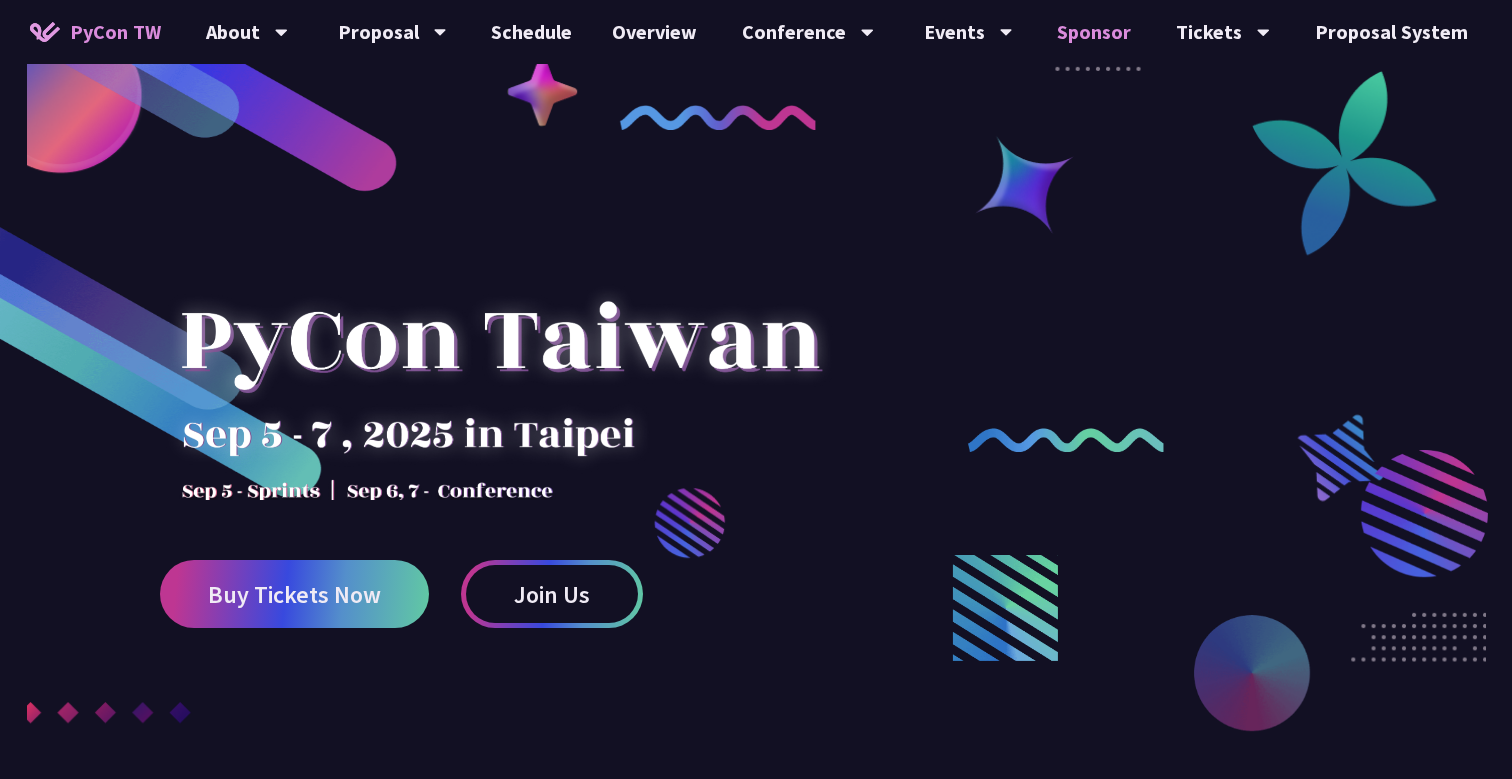 click on "Sponsor" at bounding box center (1094, 32) 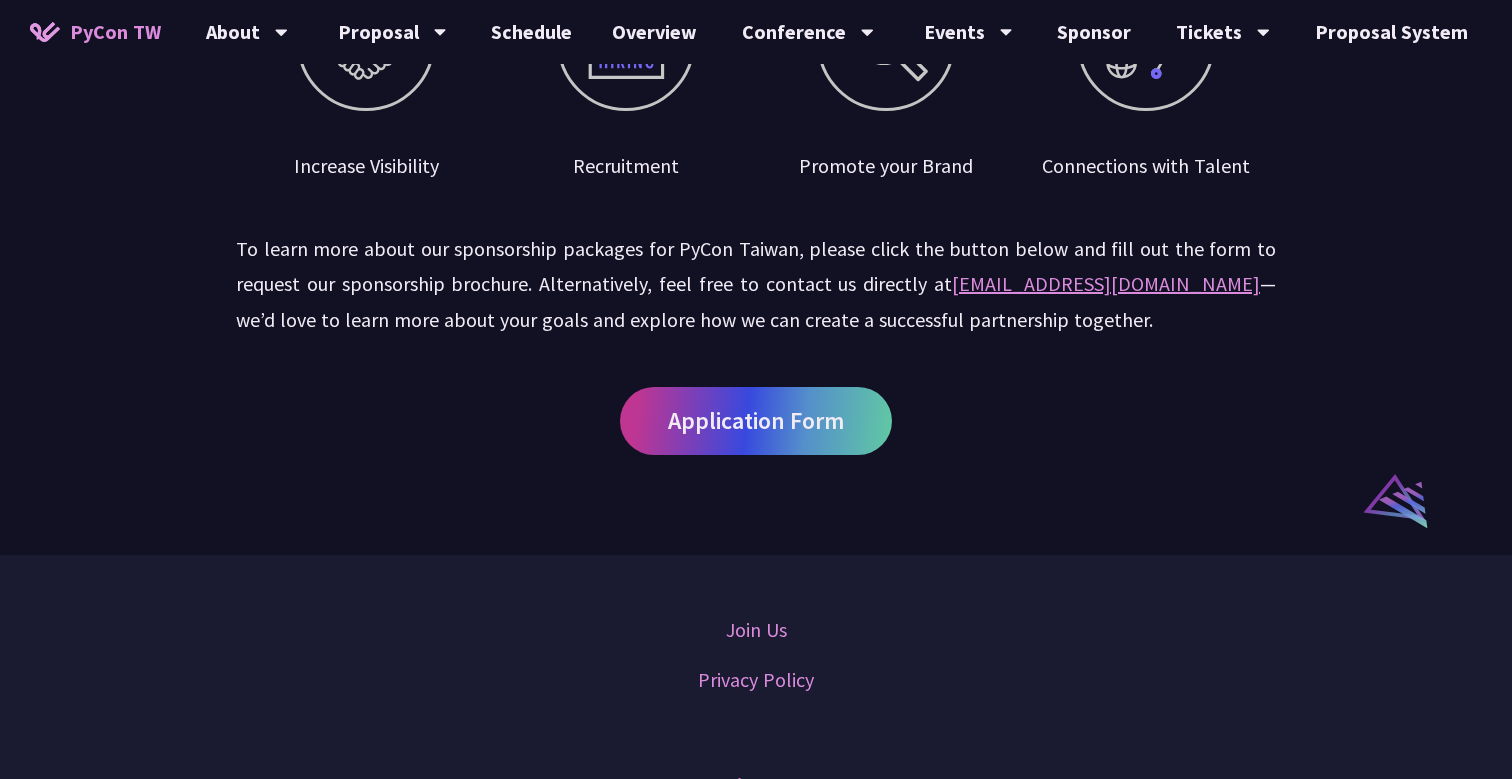 scroll, scrollTop: 1240, scrollLeft: 0, axis: vertical 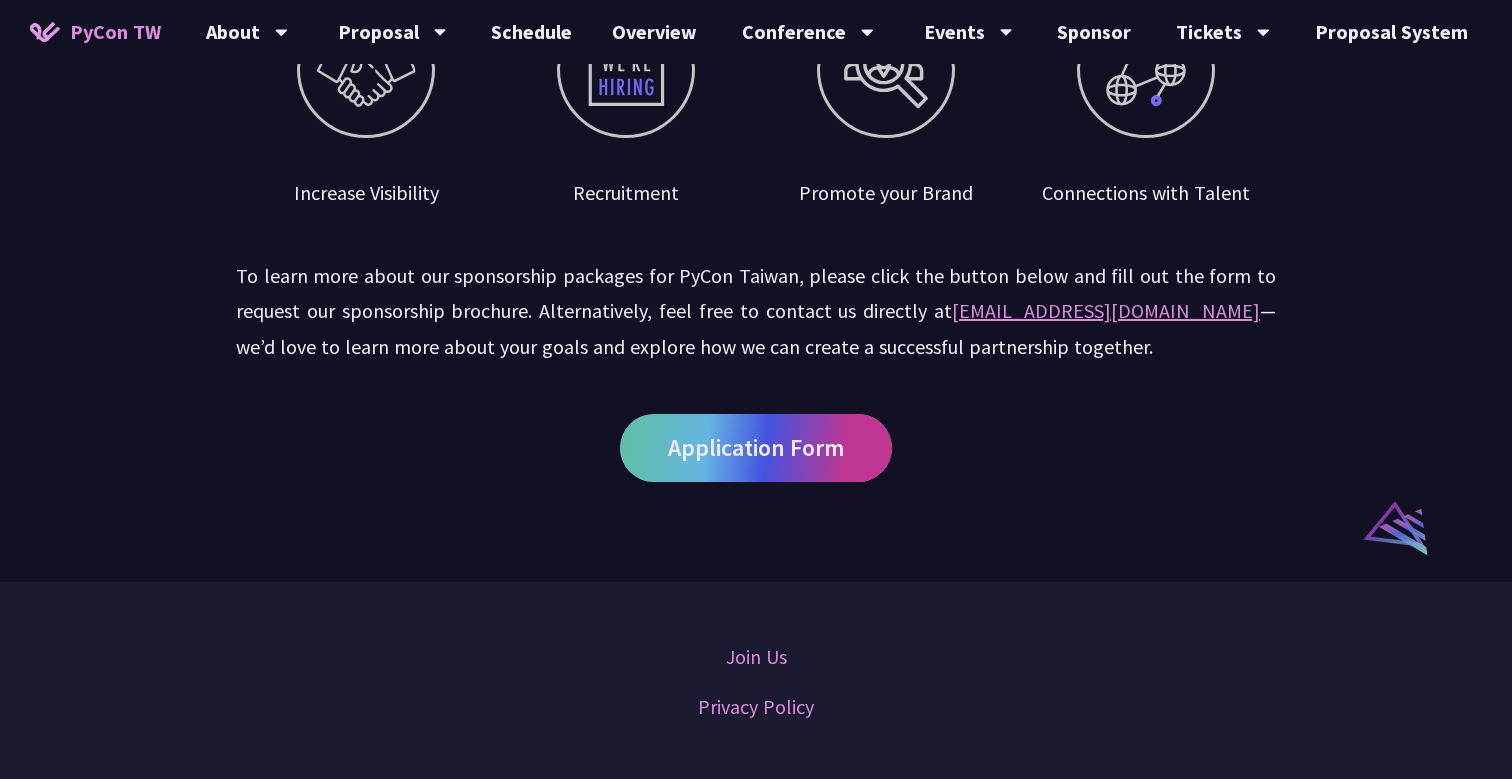 click on "Application Form" at bounding box center (756, 447) 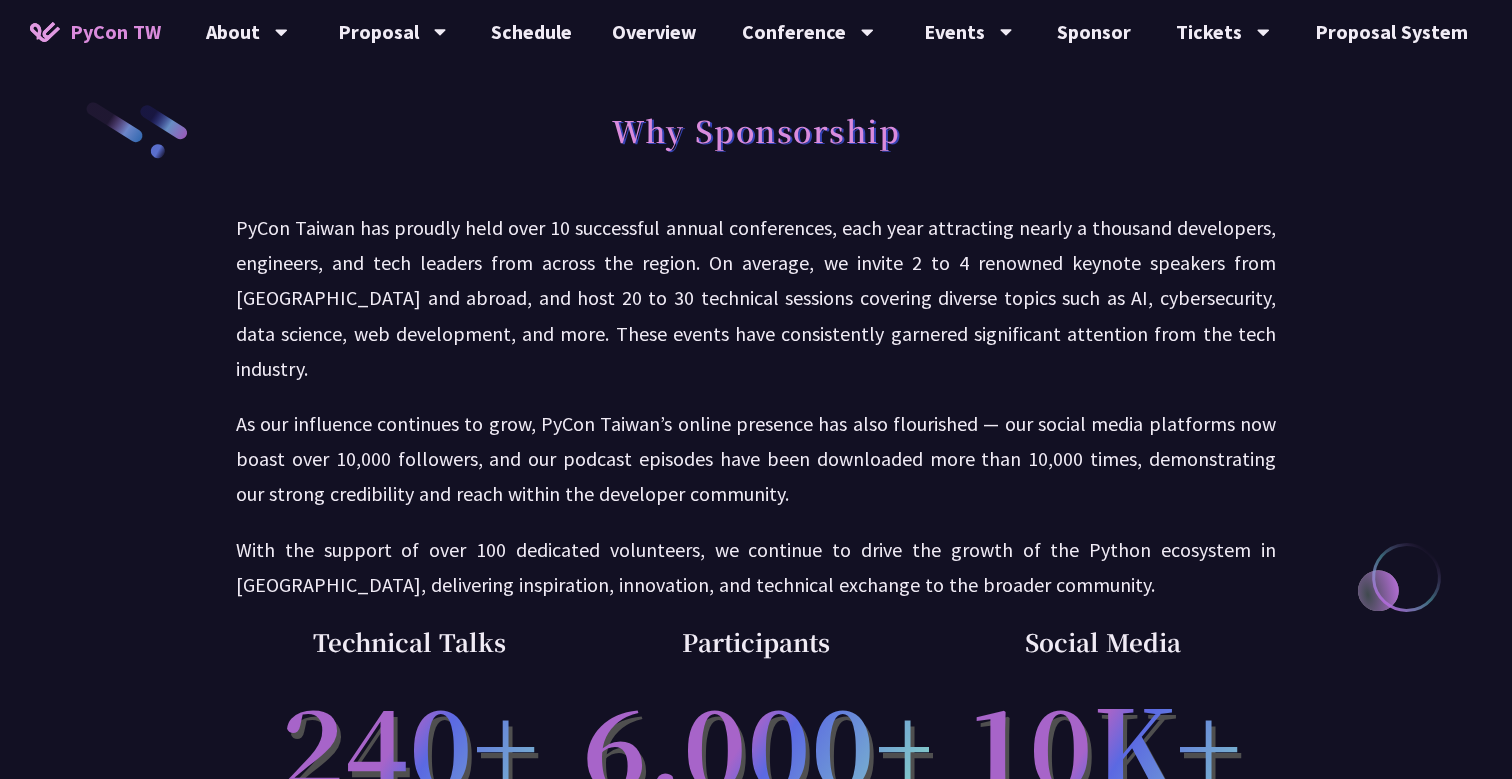 scroll, scrollTop: 0, scrollLeft: 0, axis: both 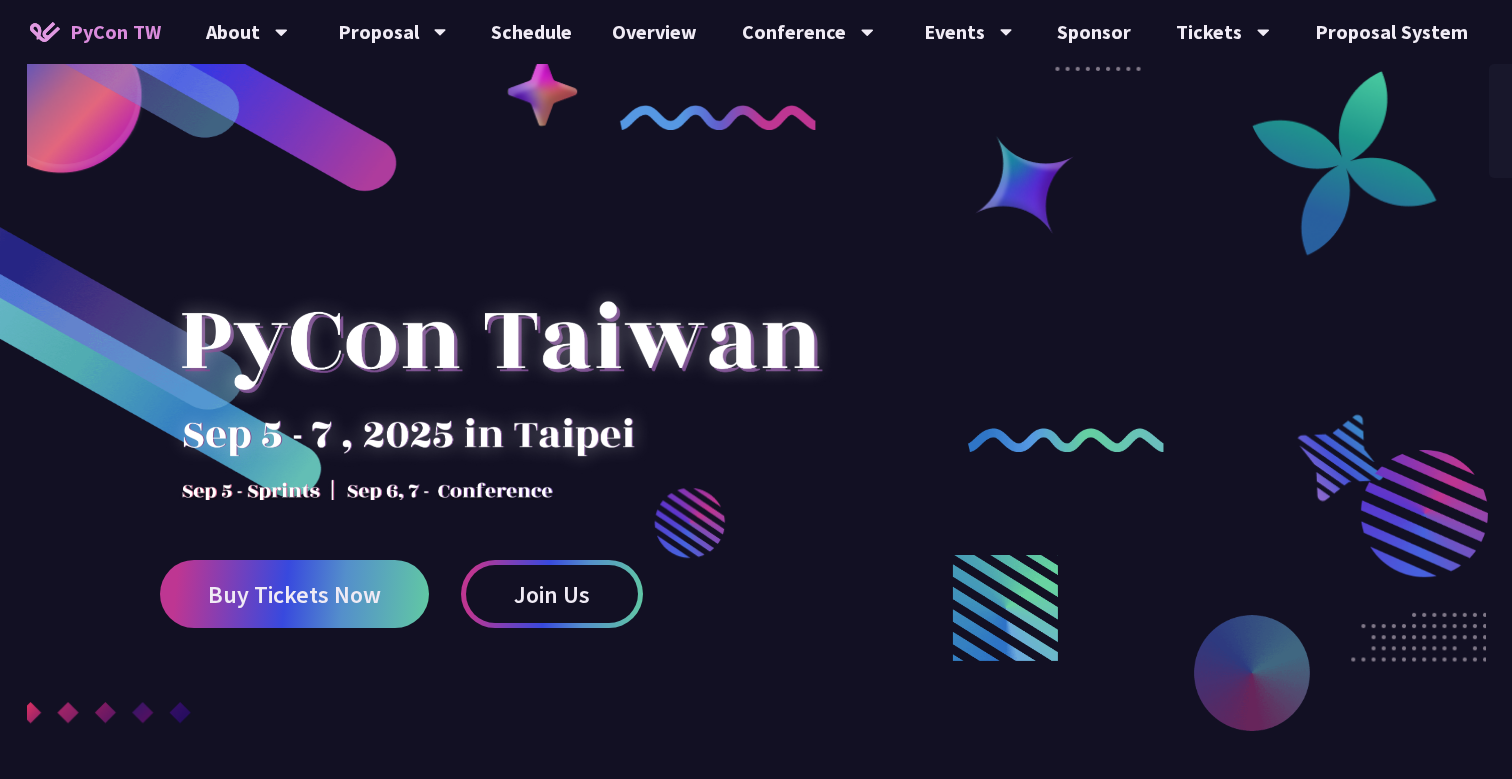 click on "EN
EN
中文" at bounding box center (1549, 32) 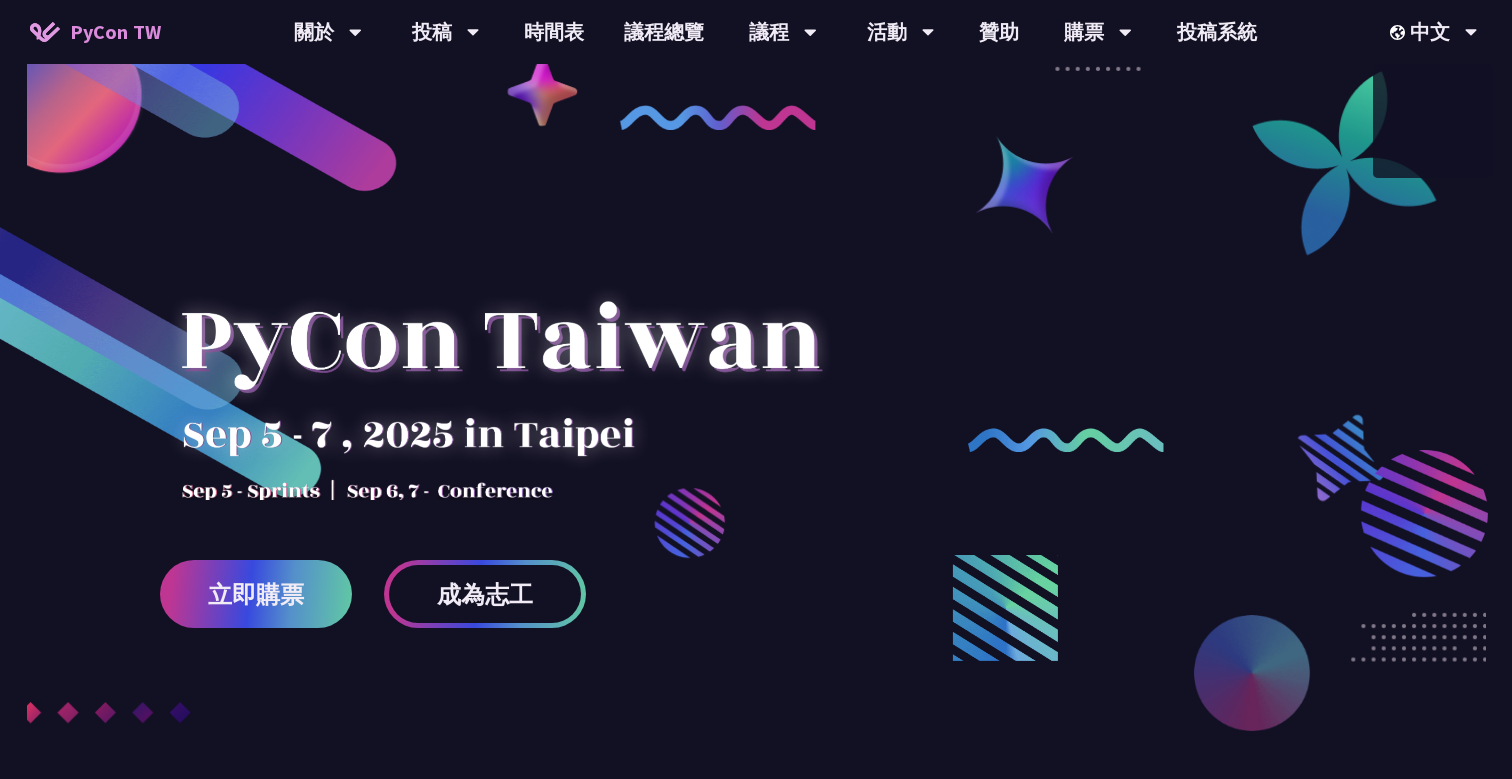 click at bounding box center [756, 495] 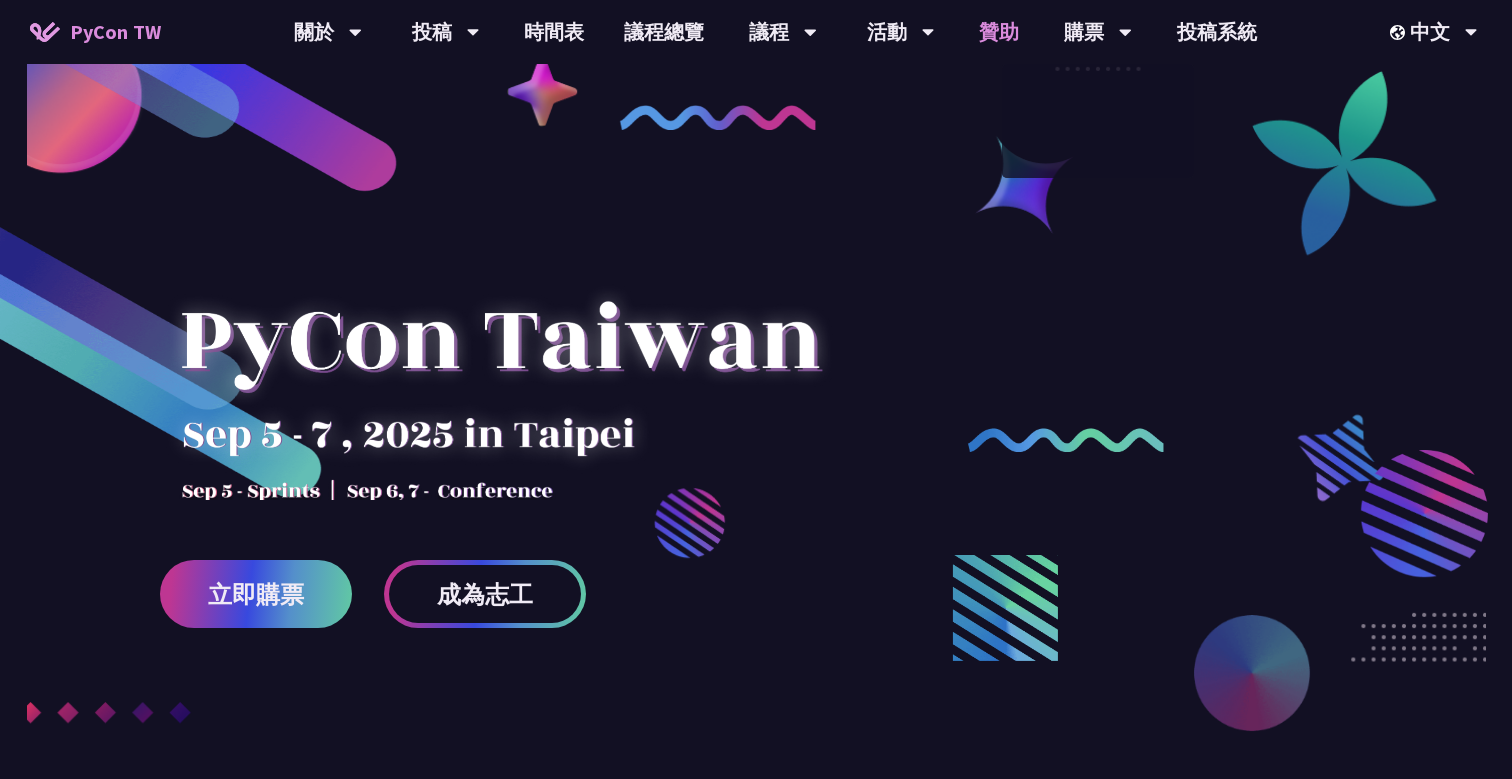 click on "贊助" at bounding box center [999, 32] 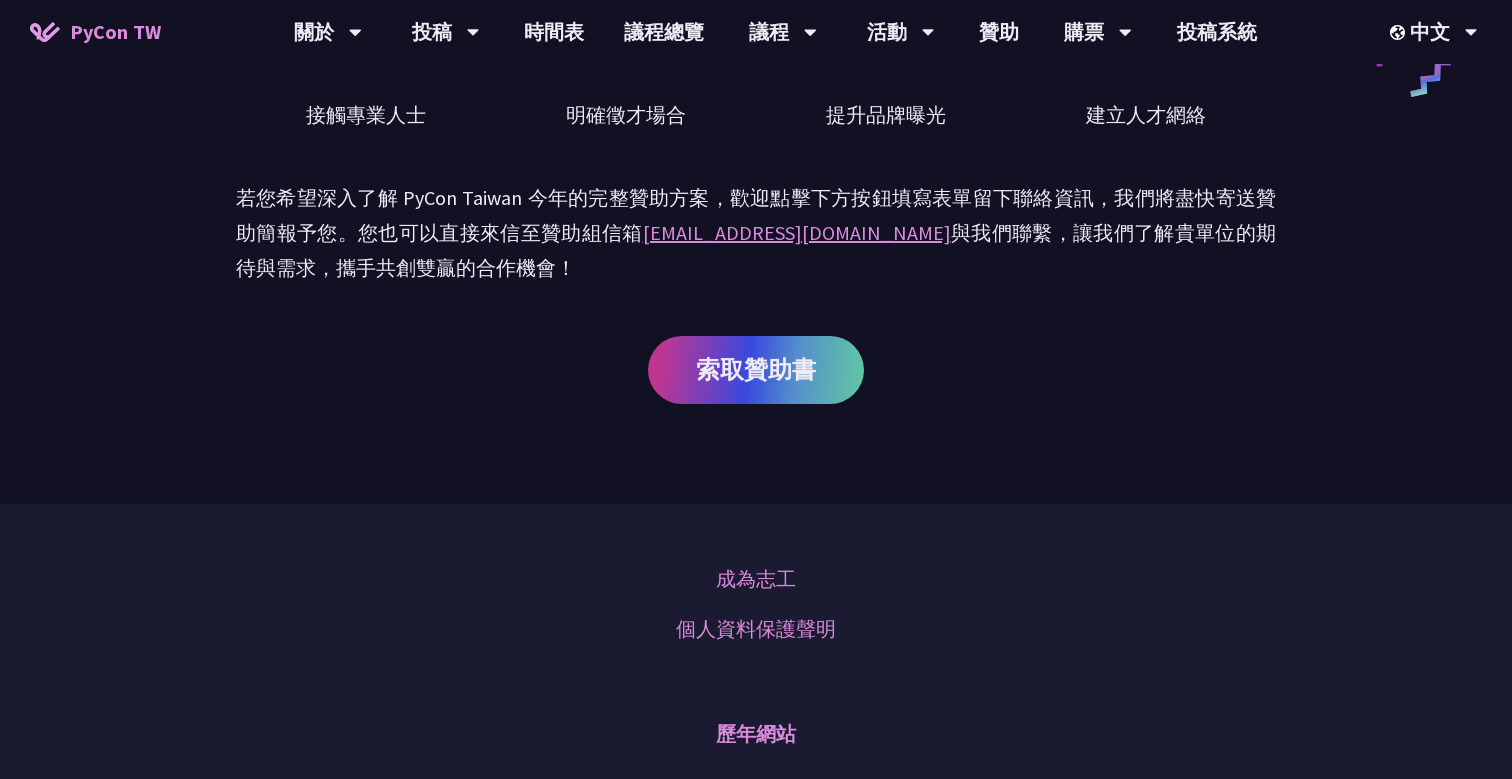 scroll, scrollTop: 1104, scrollLeft: 0, axis: vertical 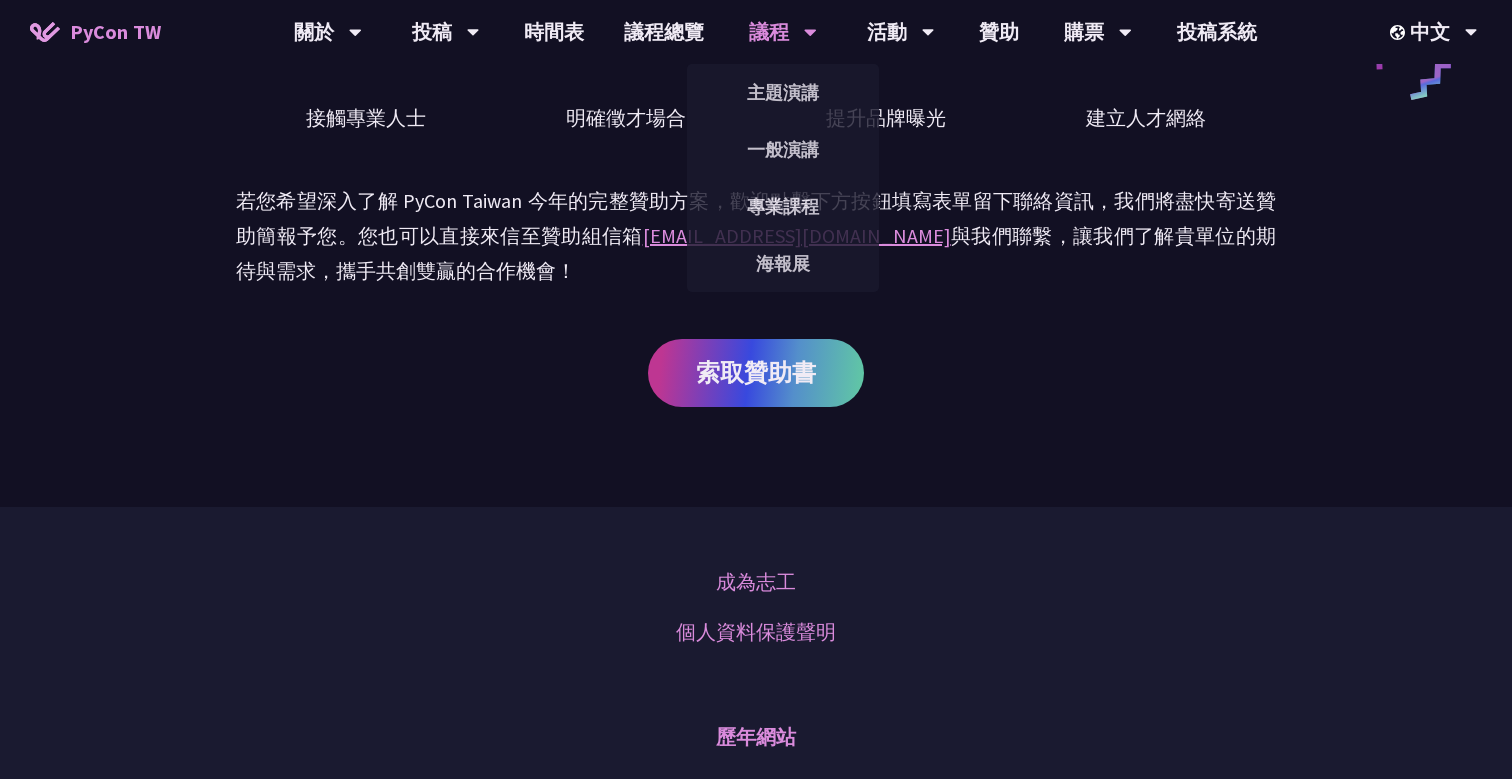 click on "議程" at bounding box center (328, 32) 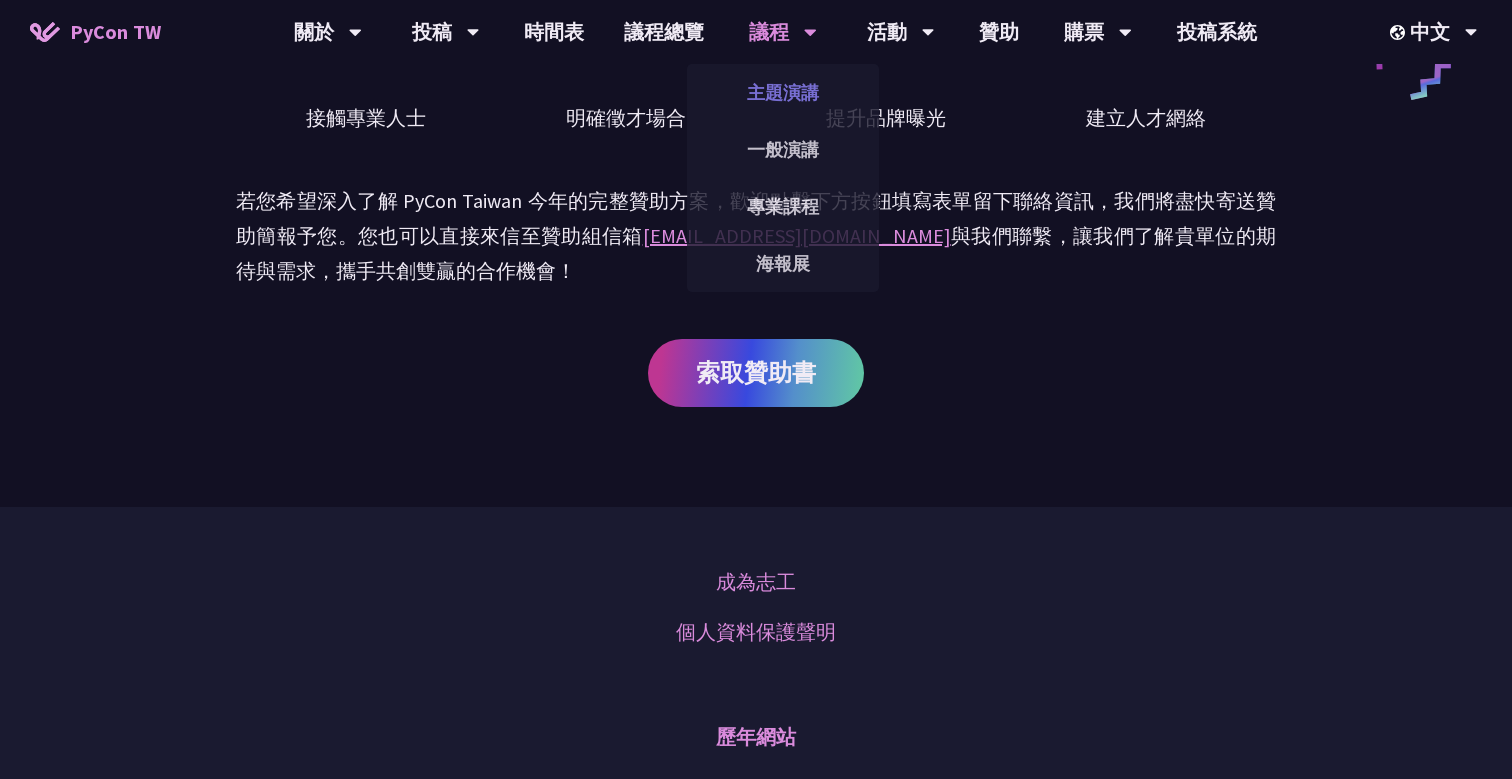 click on "主題演講" at bounding box center (783, 92) 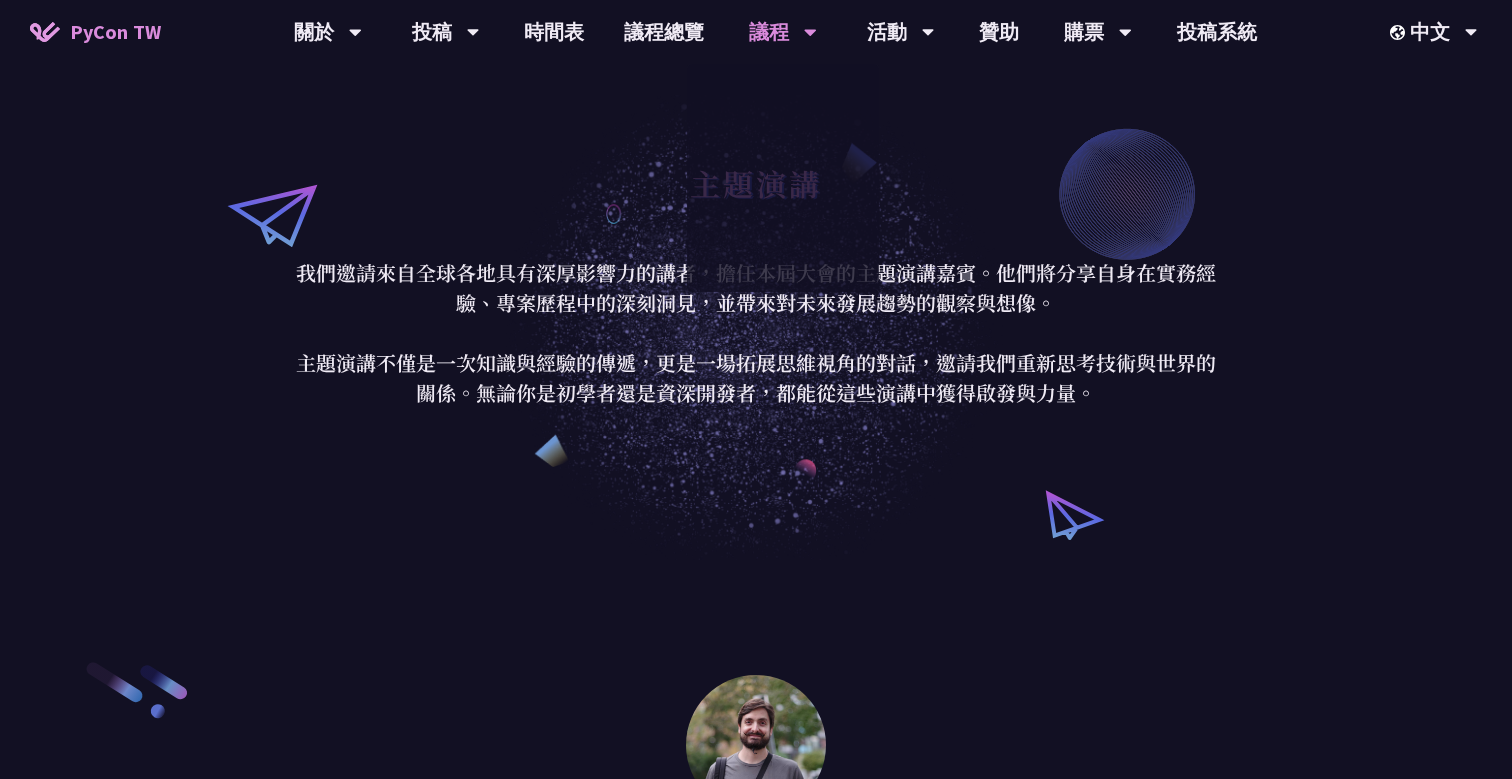scroll, scrollTop: 0, scrollLeft: 0, axis: both 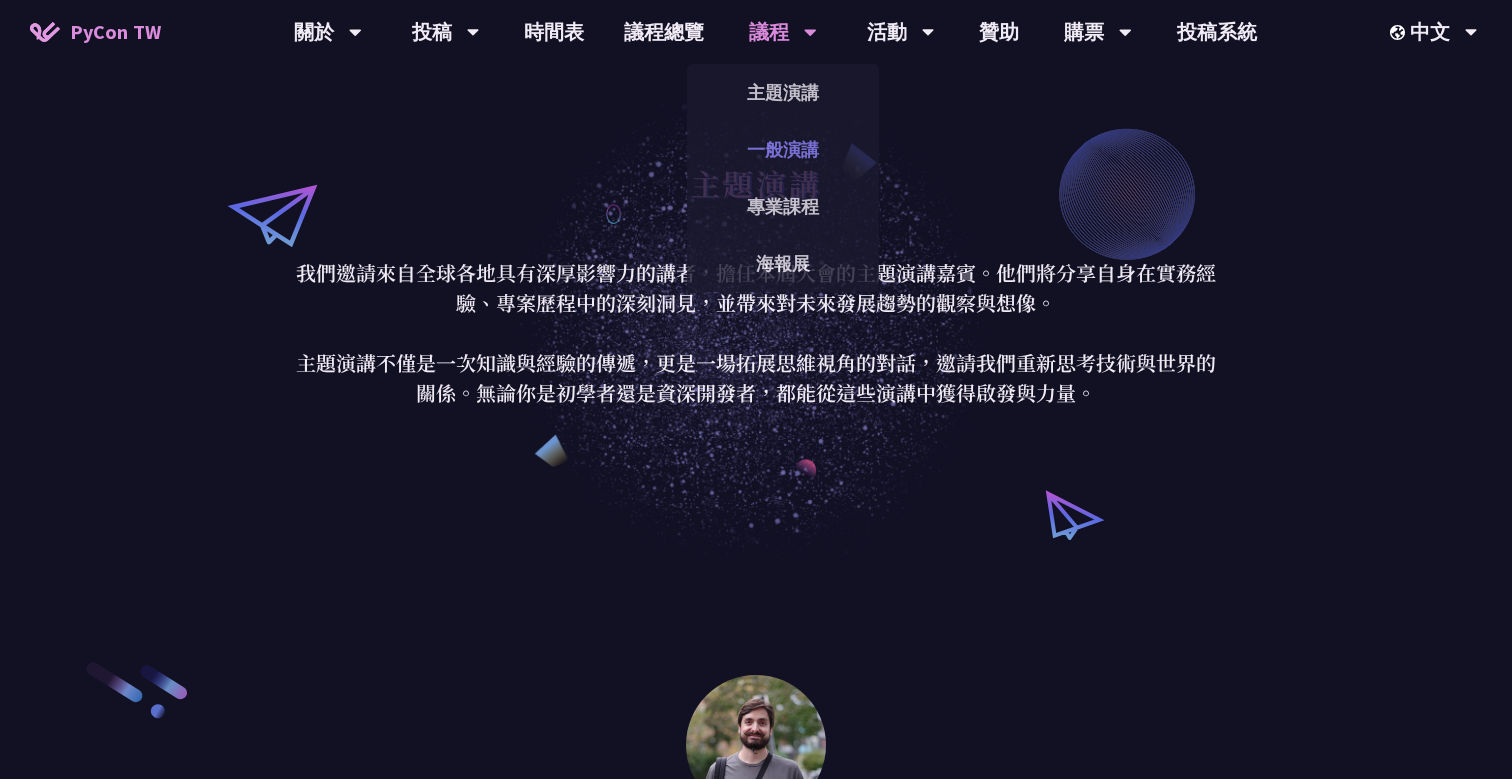 click on "一般演講" at bounding box center [783, 149] 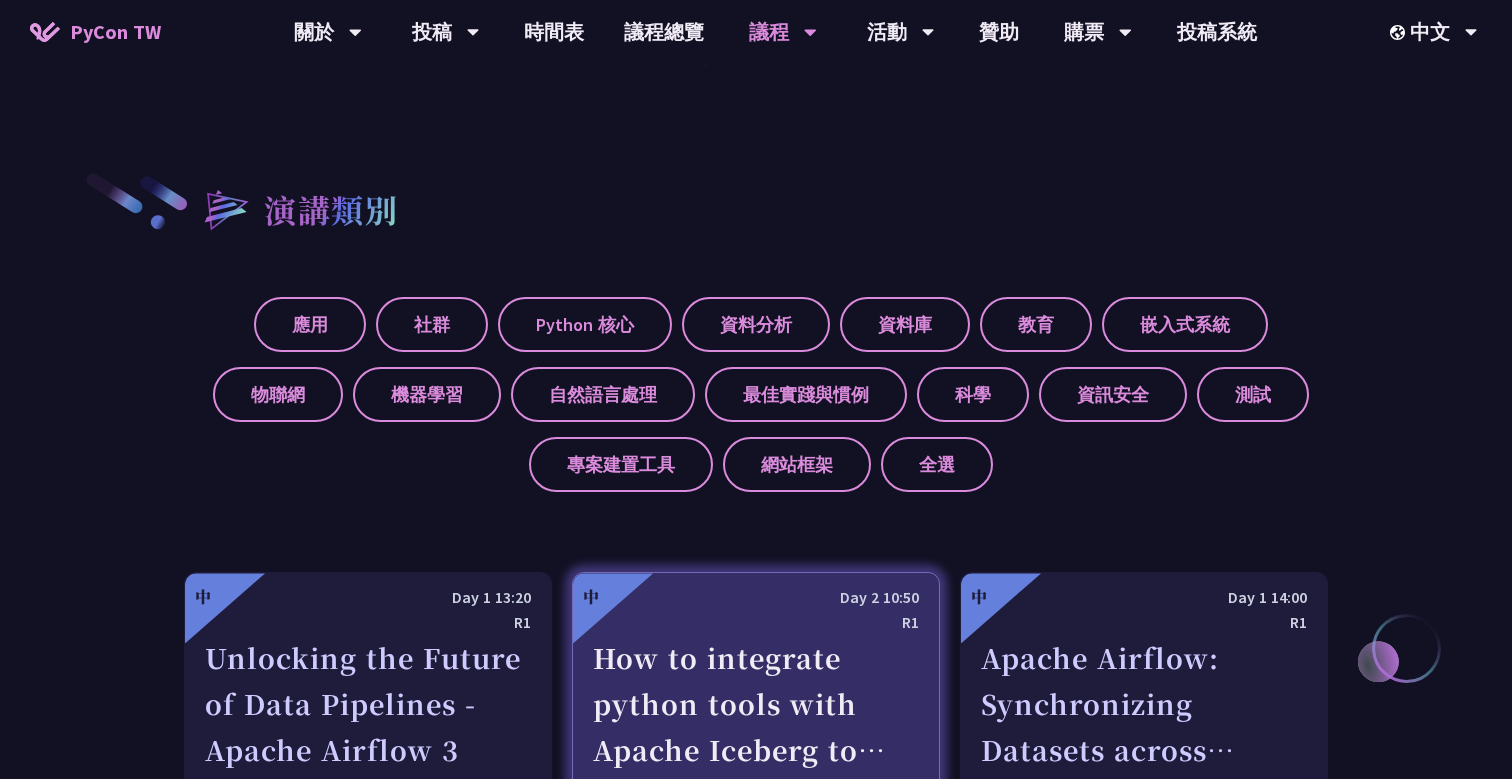 scroll, scrollTop: 0, scrollLeft: 0, axis: both 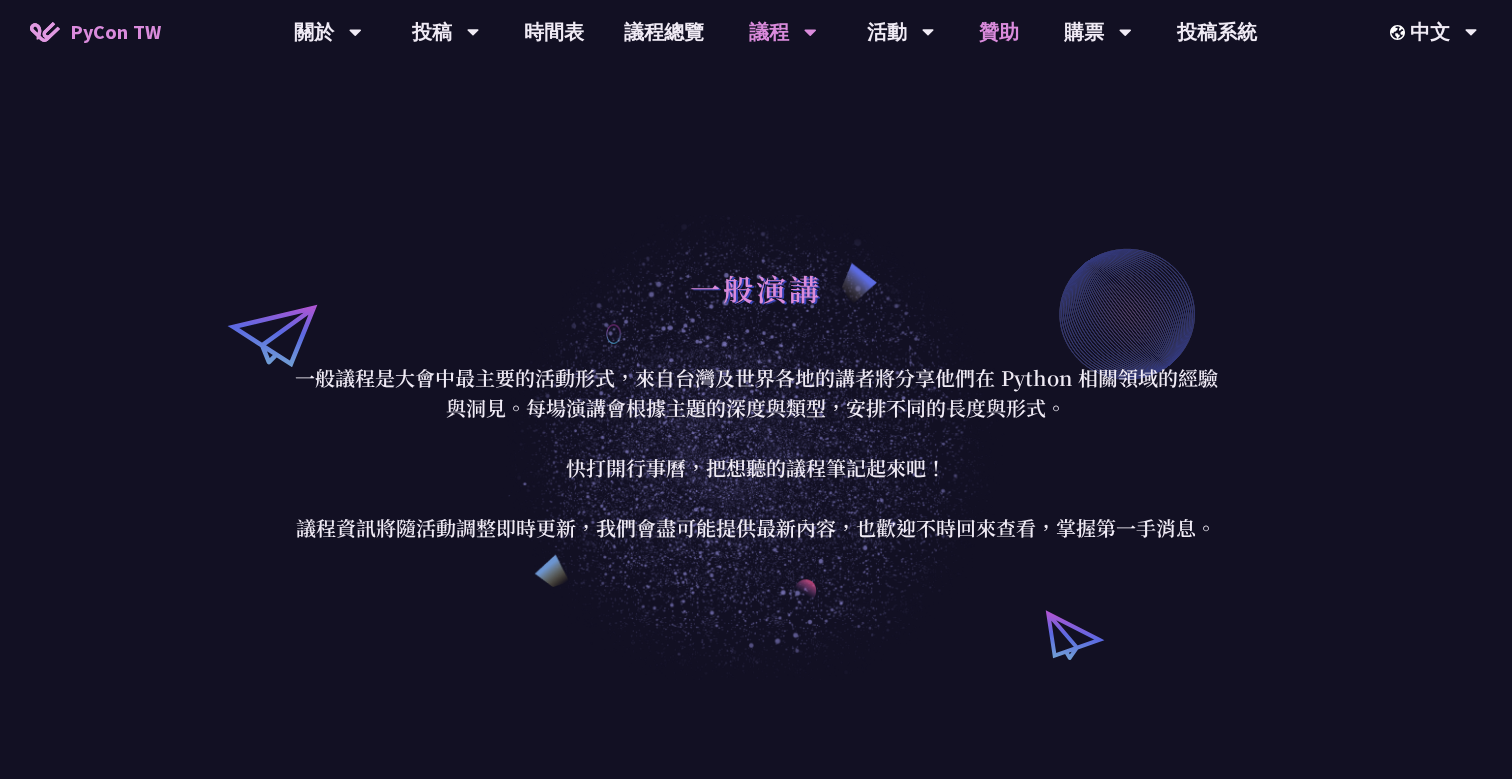 click on "贊助" at bounding box center [999, 32] 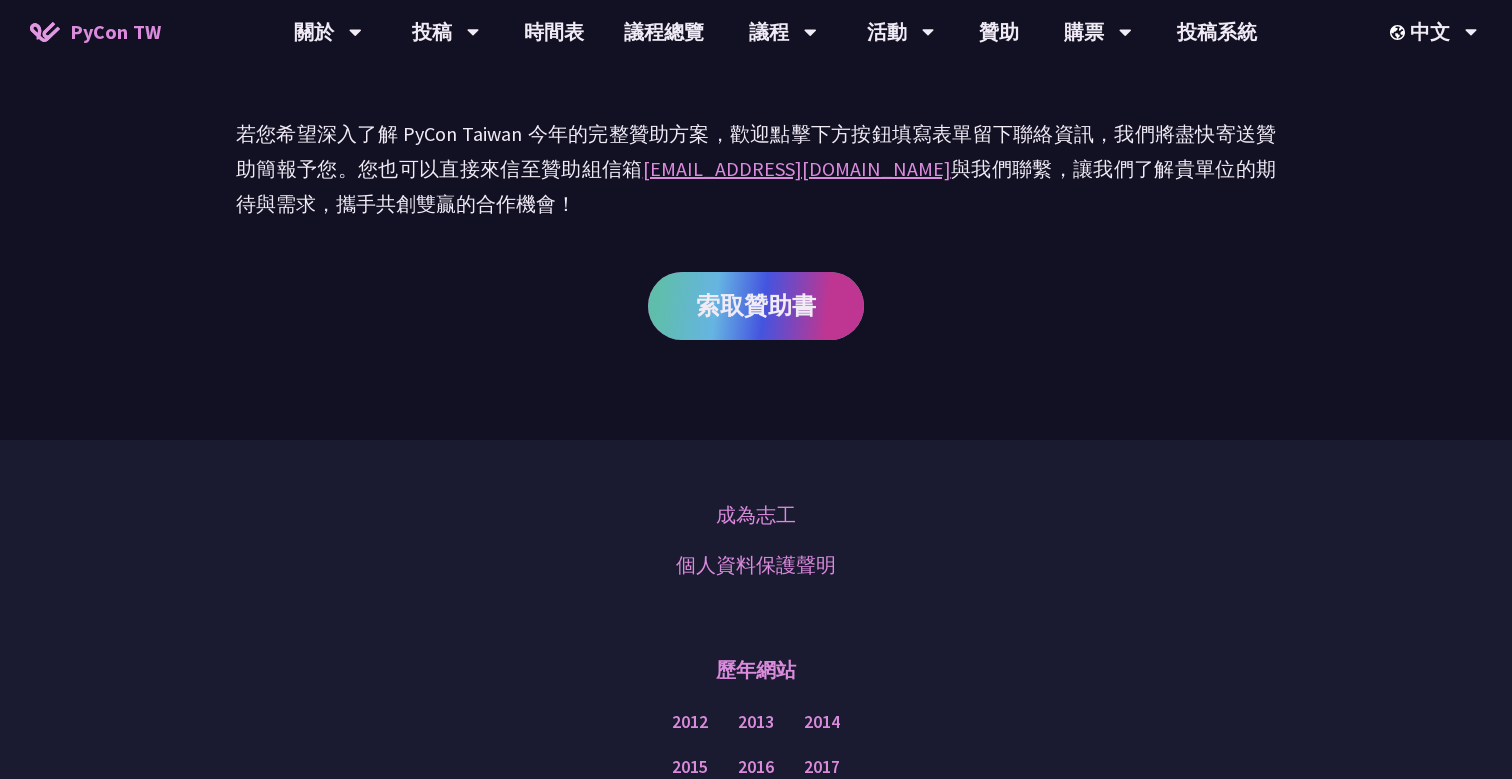 click on "索取贊助書" at bounding box center (756, 305) 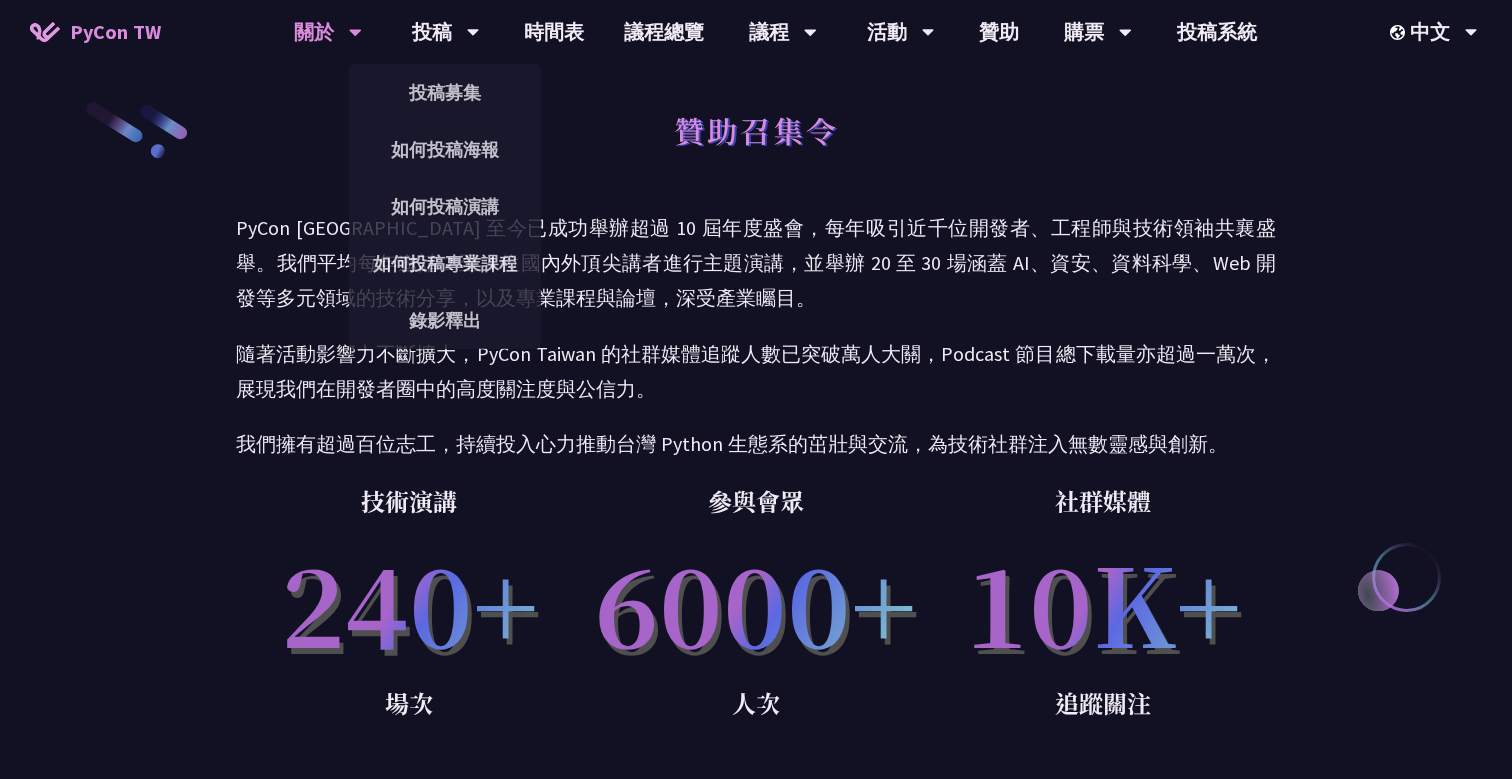 scroll, scrollTop: 0, scrollLeft: 0, axis: both 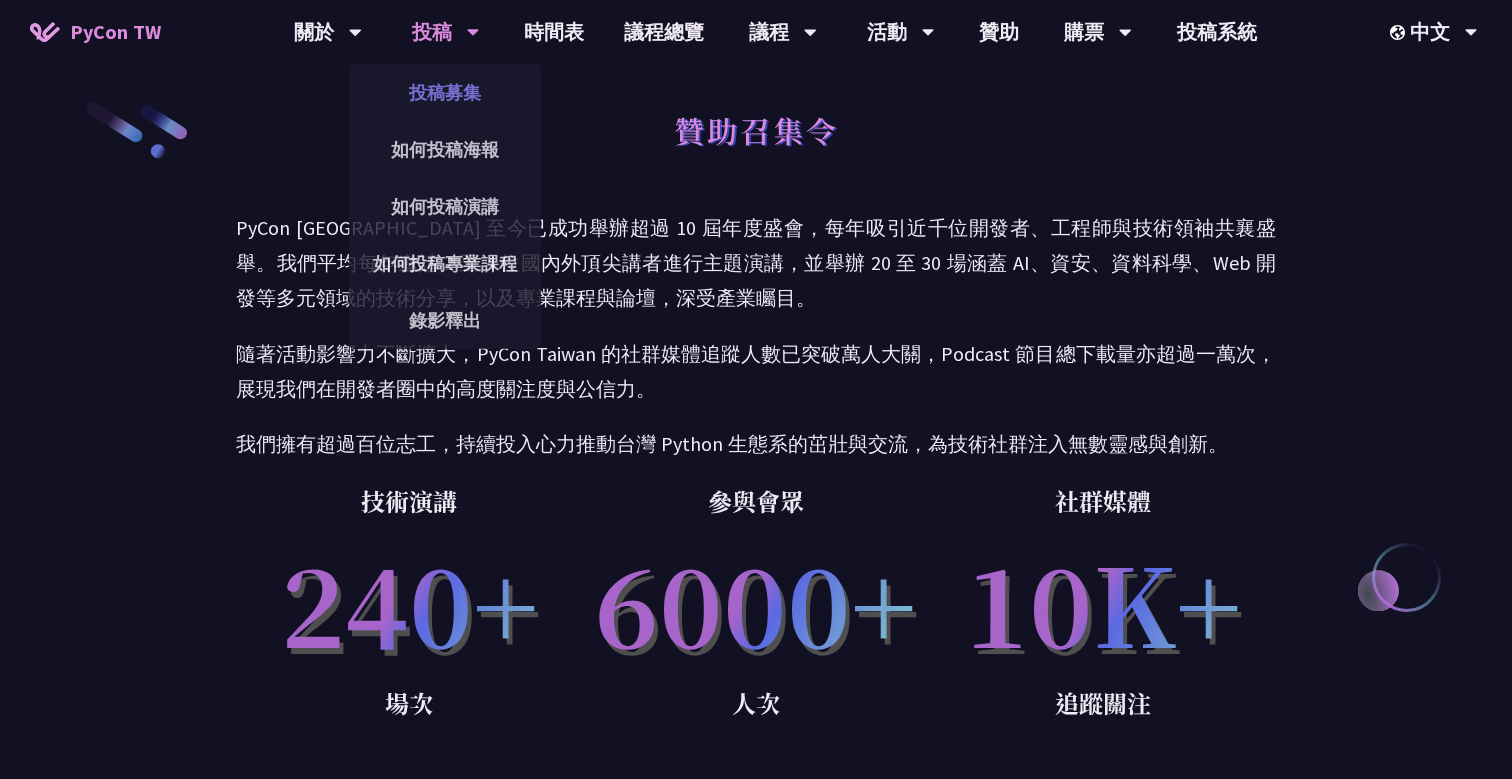 click on "投稿募集" at bounding box center [445, 92] 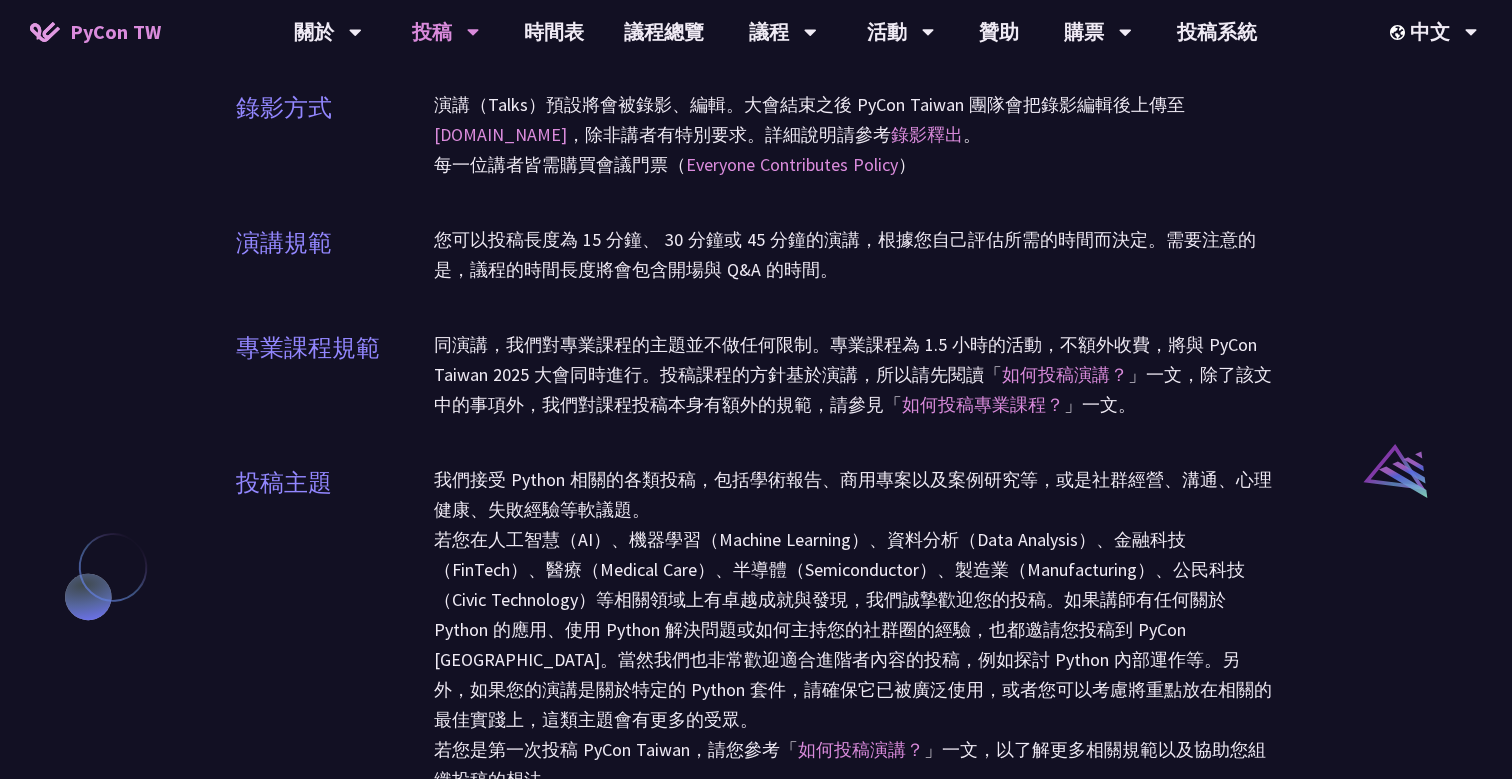 scroll, scrollTop: 1498, scrollLeft: 0, axis: vertical 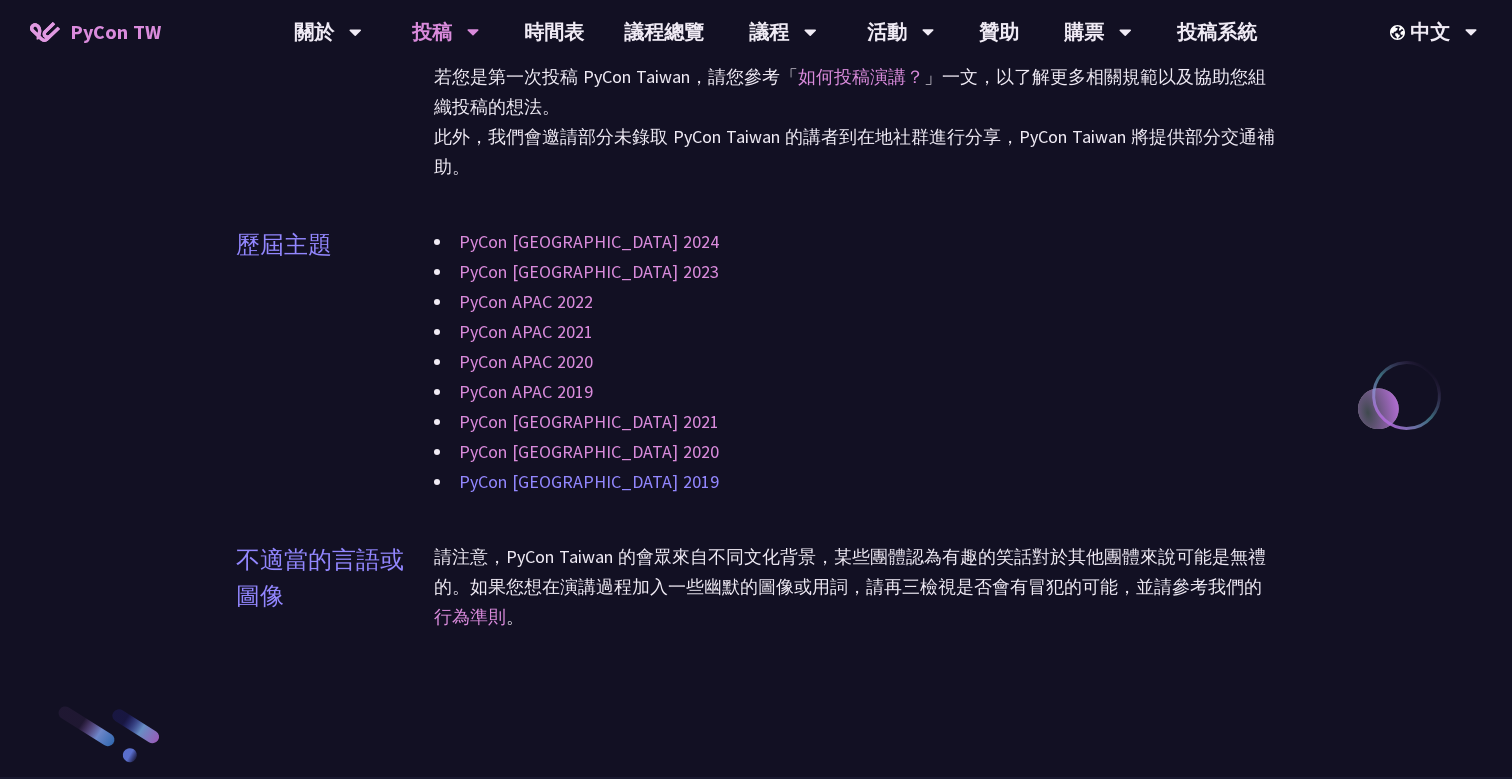 click on "PyCon [GEOGRAPHIC_DATA] 2019" at bounding box center [589, 481] 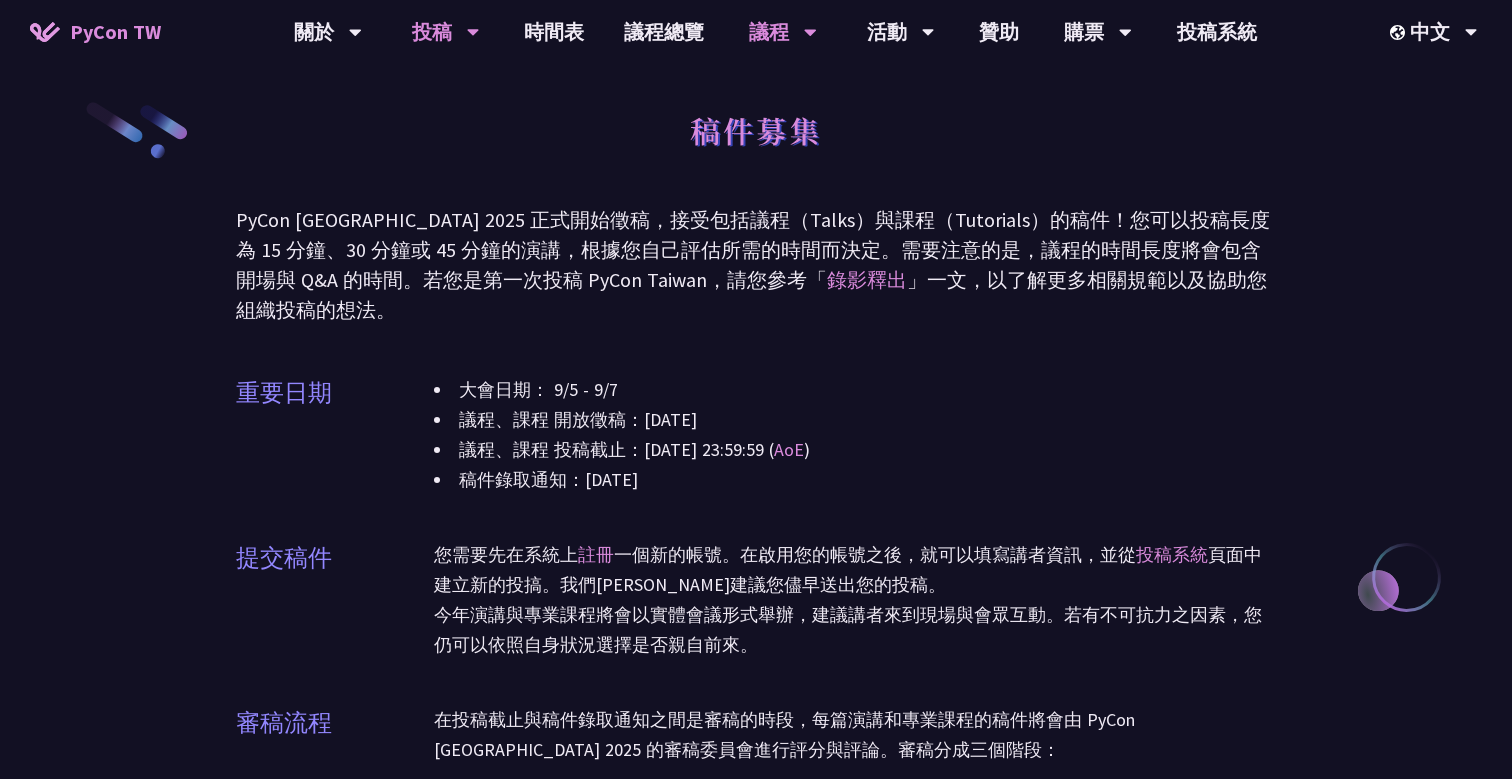scroll, scrollTop: 0, scrollLeft: 0, axis: both 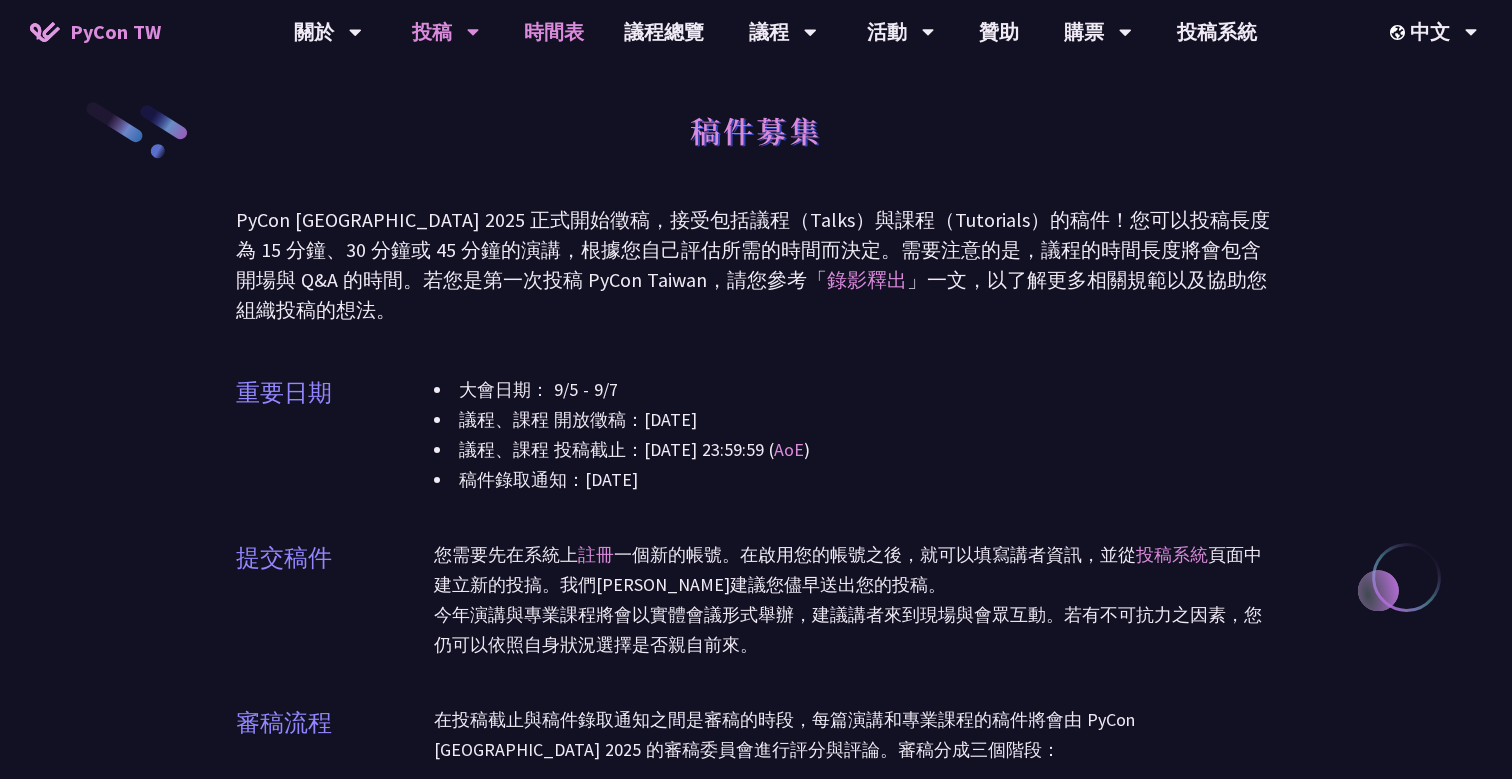click on "時間表" at bounding box center (554, 32) 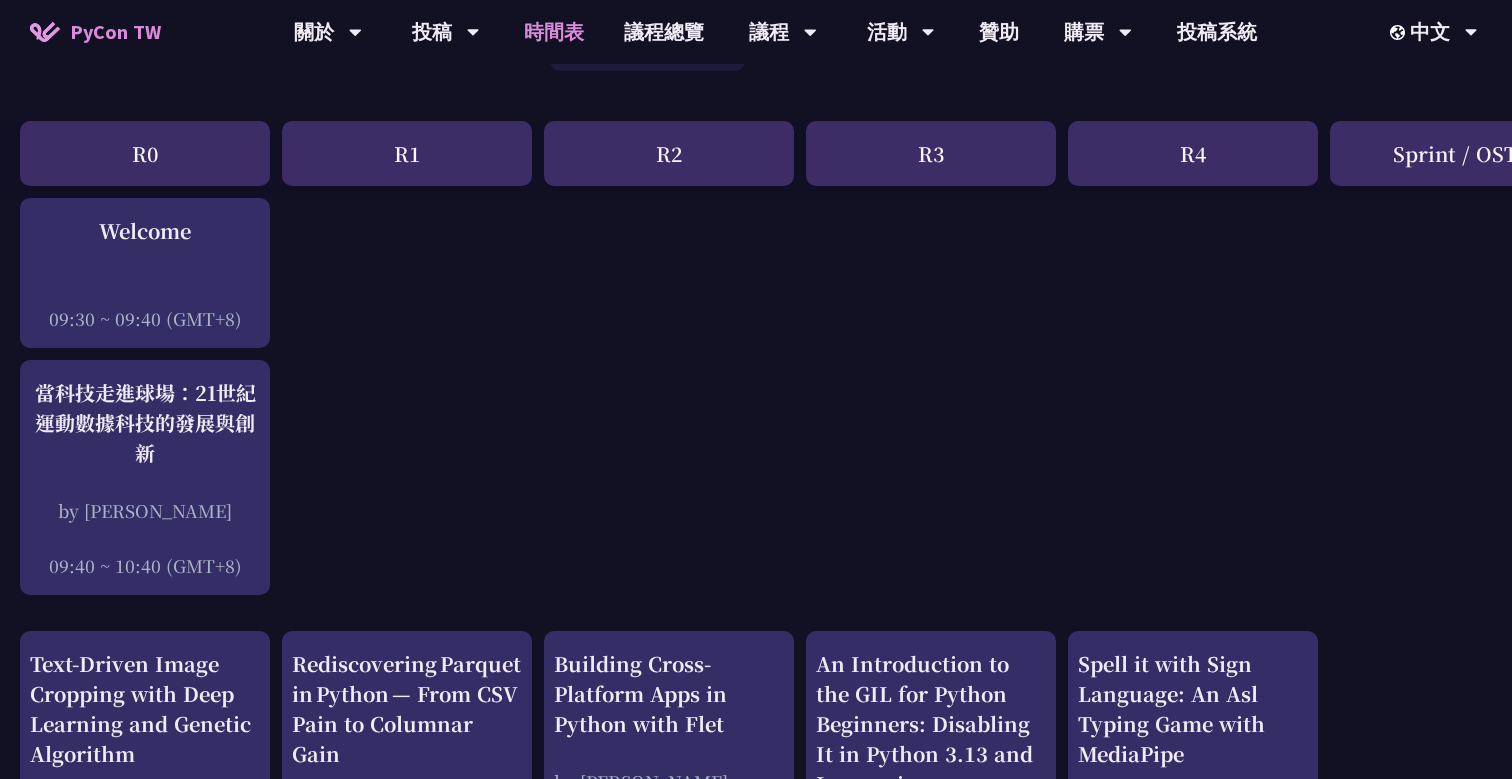 scroll, scrollTop: 245, scrollLeft: 0, axis: vertical 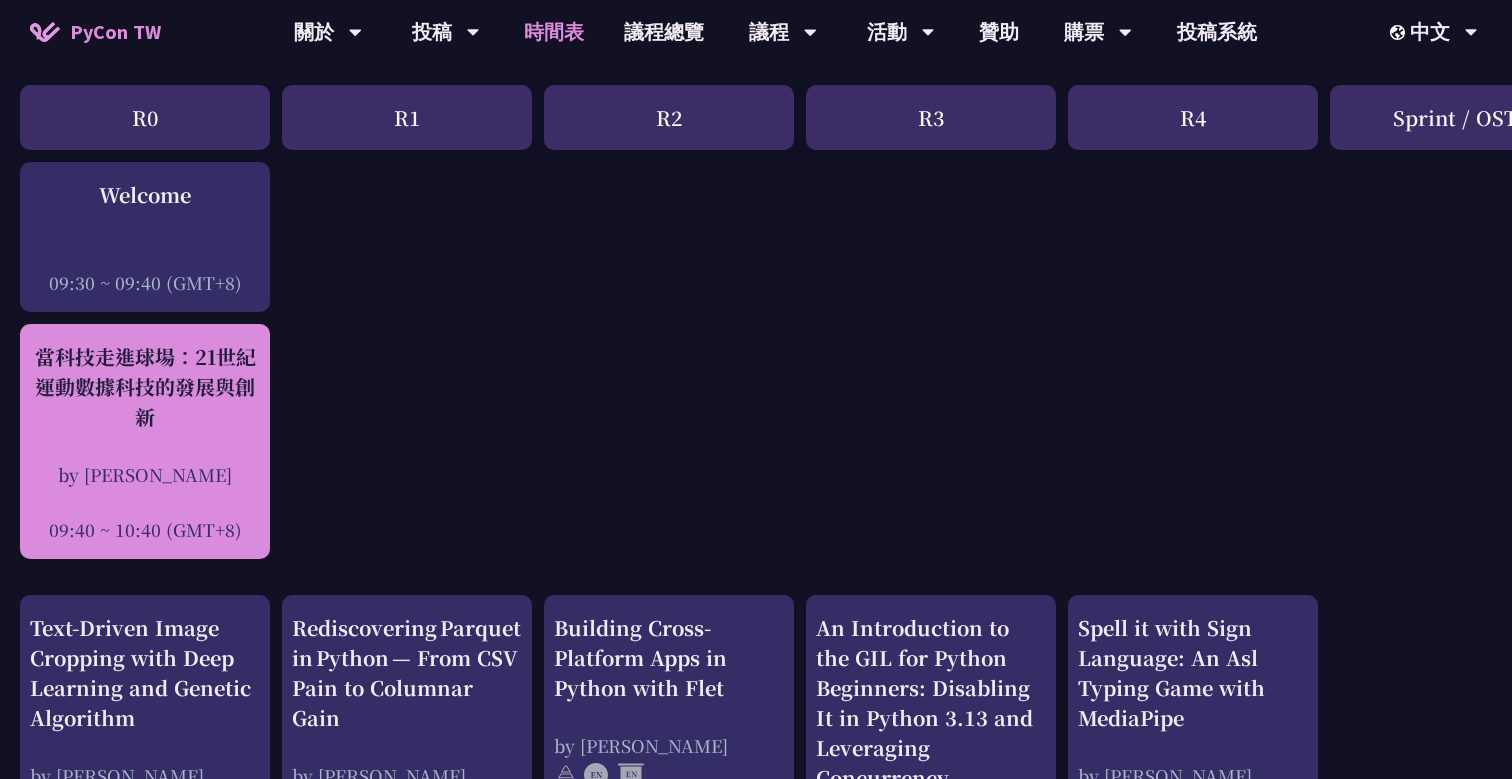 click on "當科技走進球場：21世紀運動數據科技的發展與創新
by [PERSON_NAME]
09:40 ~ 10:40 (GMT+8)" at bounding box center [145, 442] 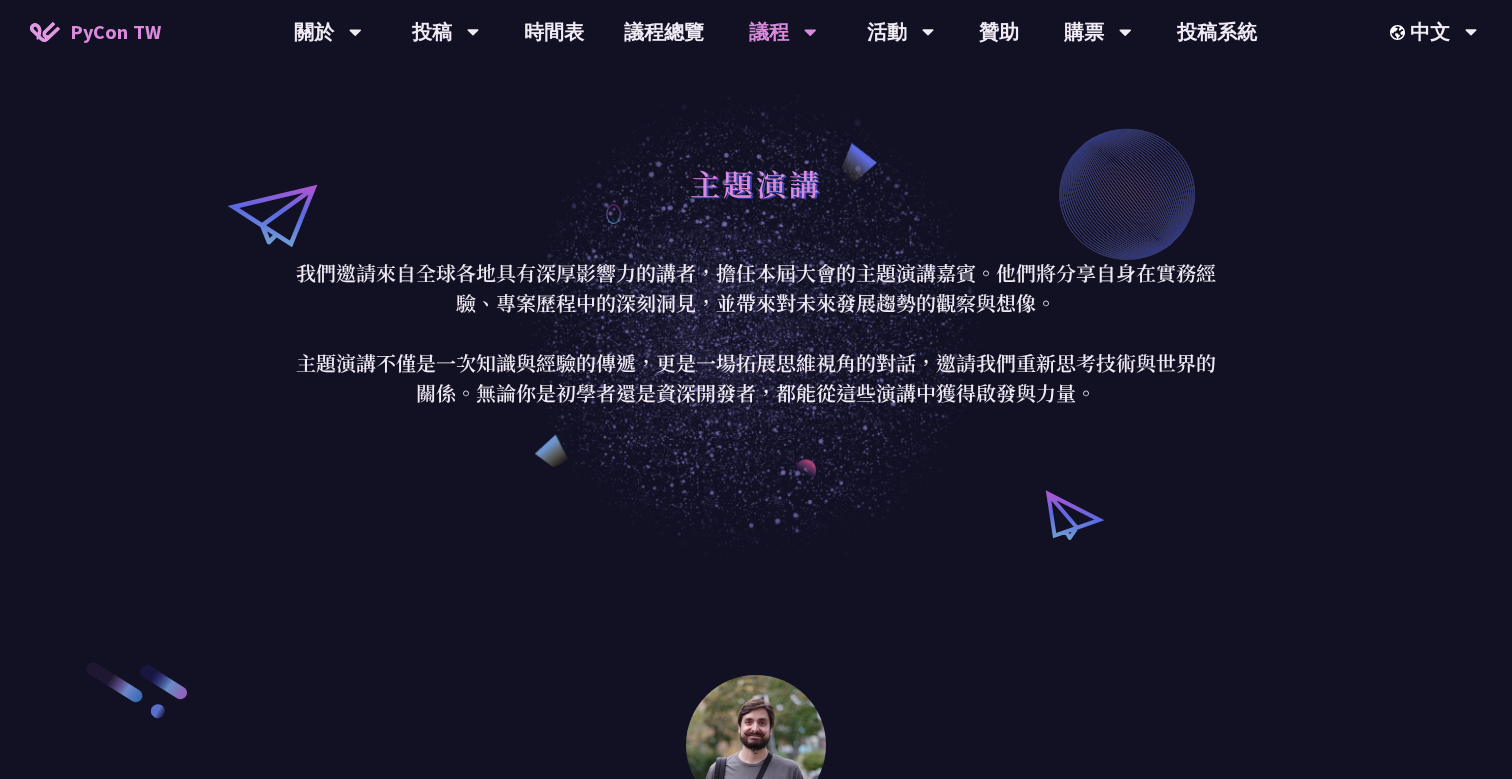 scroll, scrollTop: 0, scrollLeft: 0, axis: both 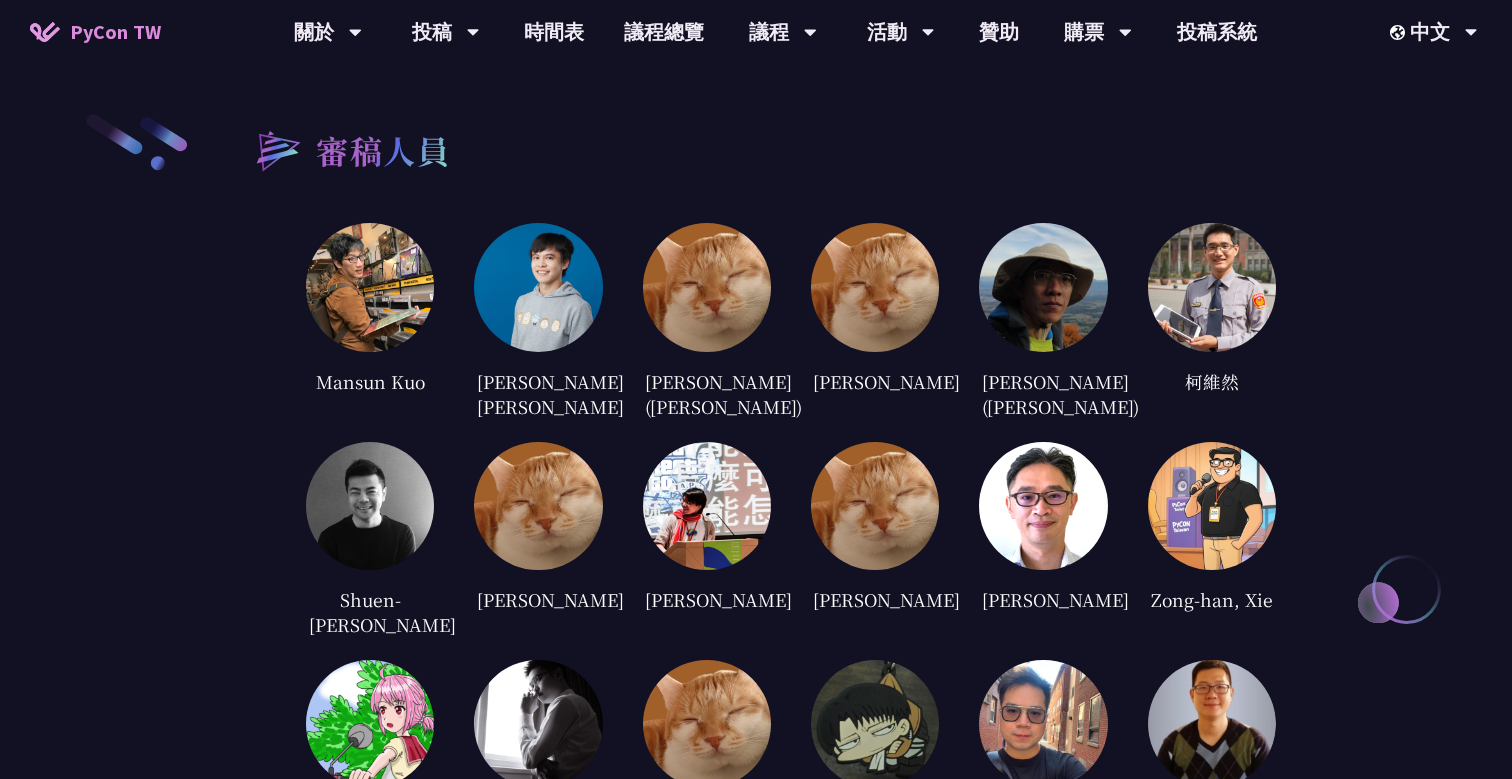 click at bounding box center (370, 287) 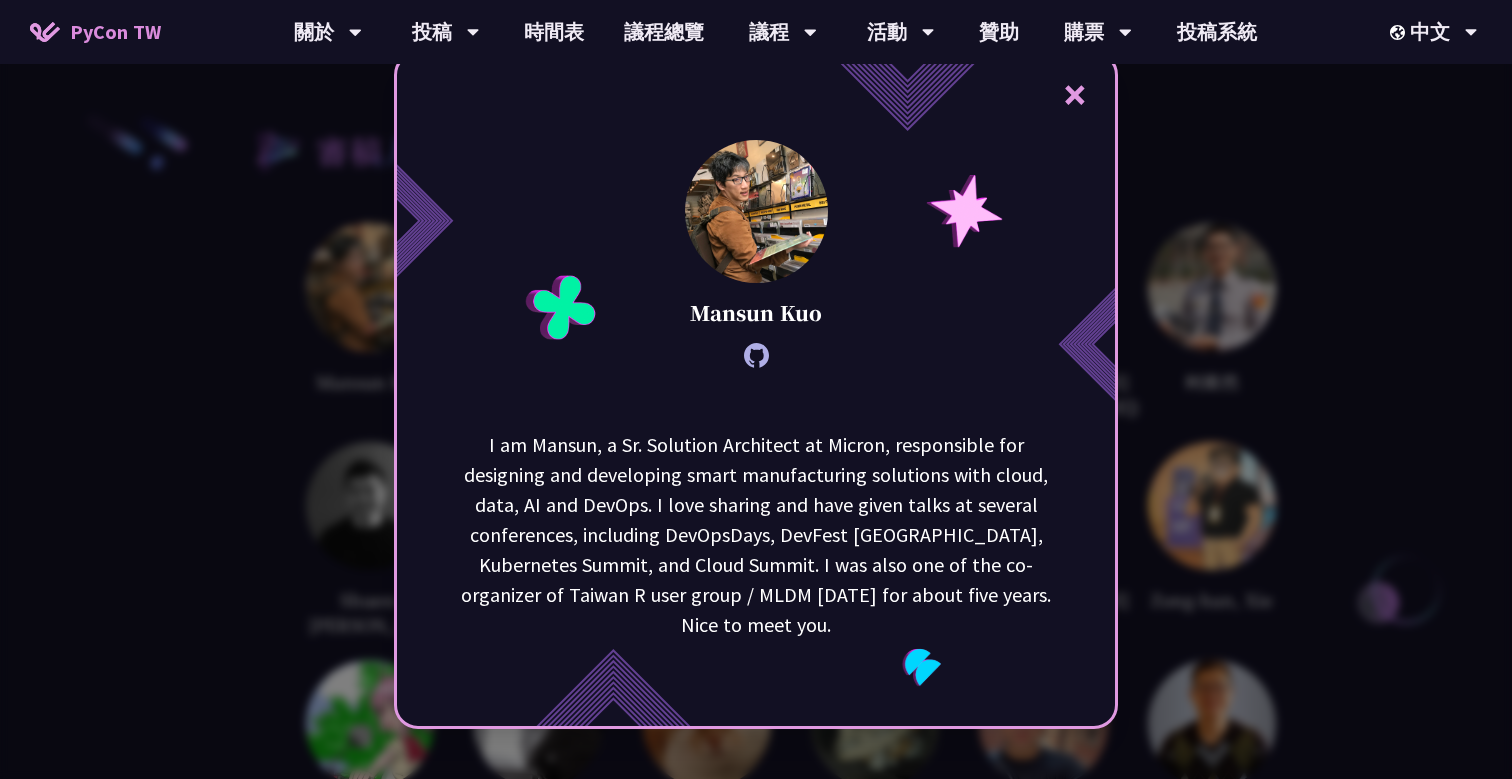 click on "×
[PERSON_NAME]
I am [GEOGRAPHIC_DATA], a Sr. Solution Architect at Micron, responsible for designing and developing smart manufacturing solutions with cloud, data, AI and DevOps. I love sharing and have given talks at several conferences, including DevOpsDays, DevFest [GEOGRAPHIC_DATA], Kubernetes Summit, and Cloud Summit. I was also one of the co-organizer of Taiwan R user group / MLDM [DATE] for about five years. Nice to meet you." at bounding box center [756, 389] 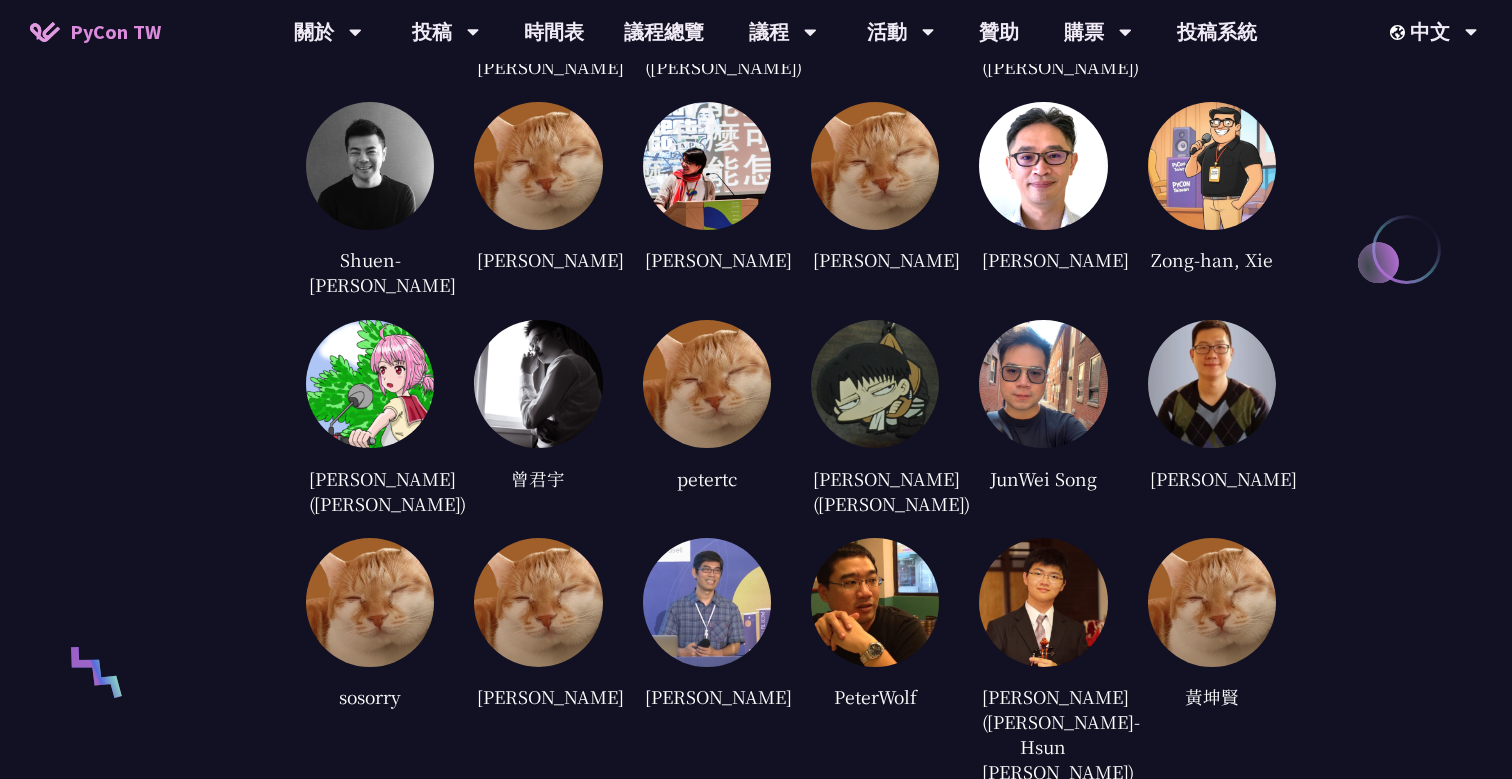 scroll, scrollTop: 2634, scrollLeft: 0, axis: vertical 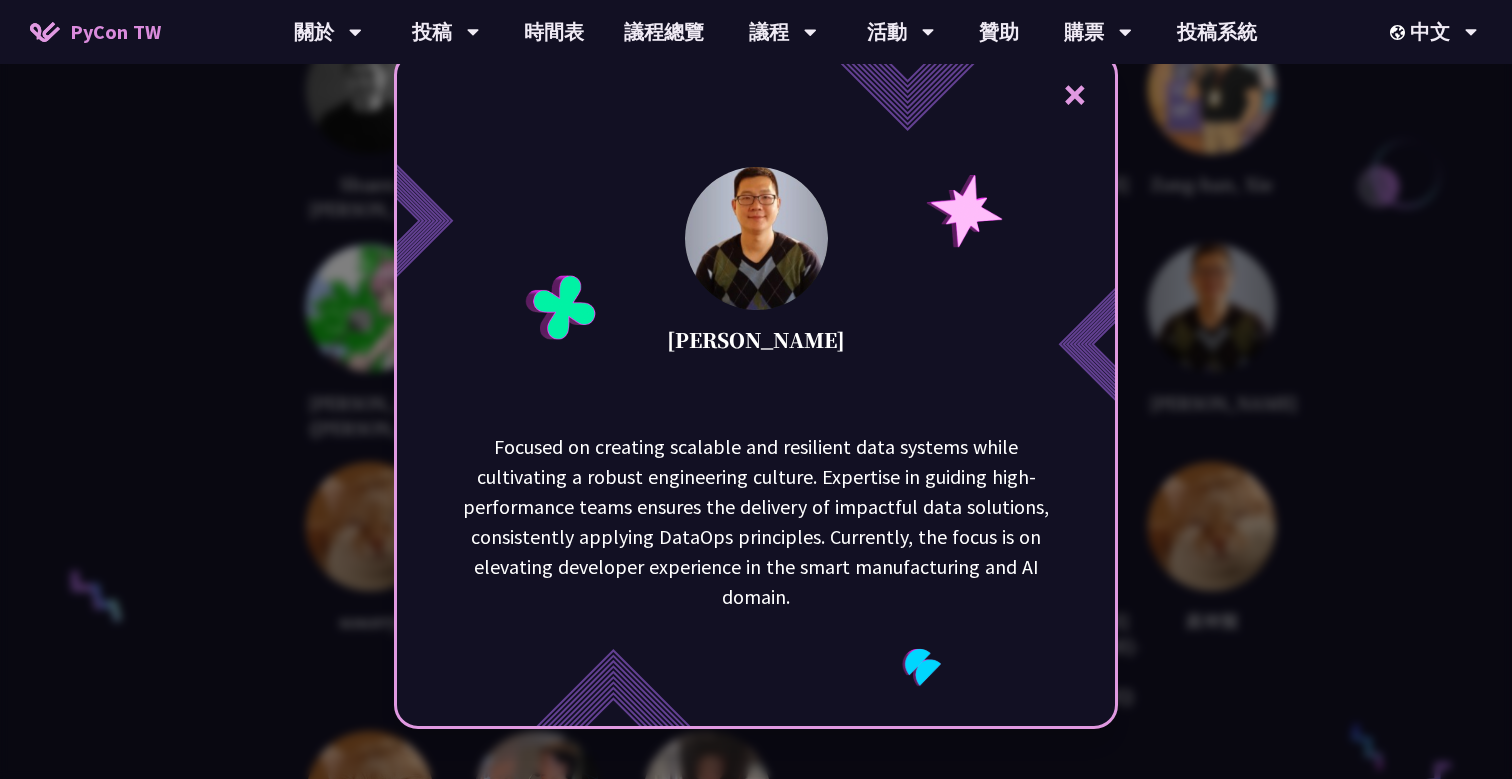 click on "×
[PERSON_NAME]
Focused on creating scalable and resilient data systems while cultivating a robust engineering culture. Expertise in guiding high-performance teams ensures the delivery of impactful data solutions, consistently applying DataOps principles.
Currently, the focus is on elevating developer experience in the smart manufacturing and AI domain." at bounding box center [756, 389] 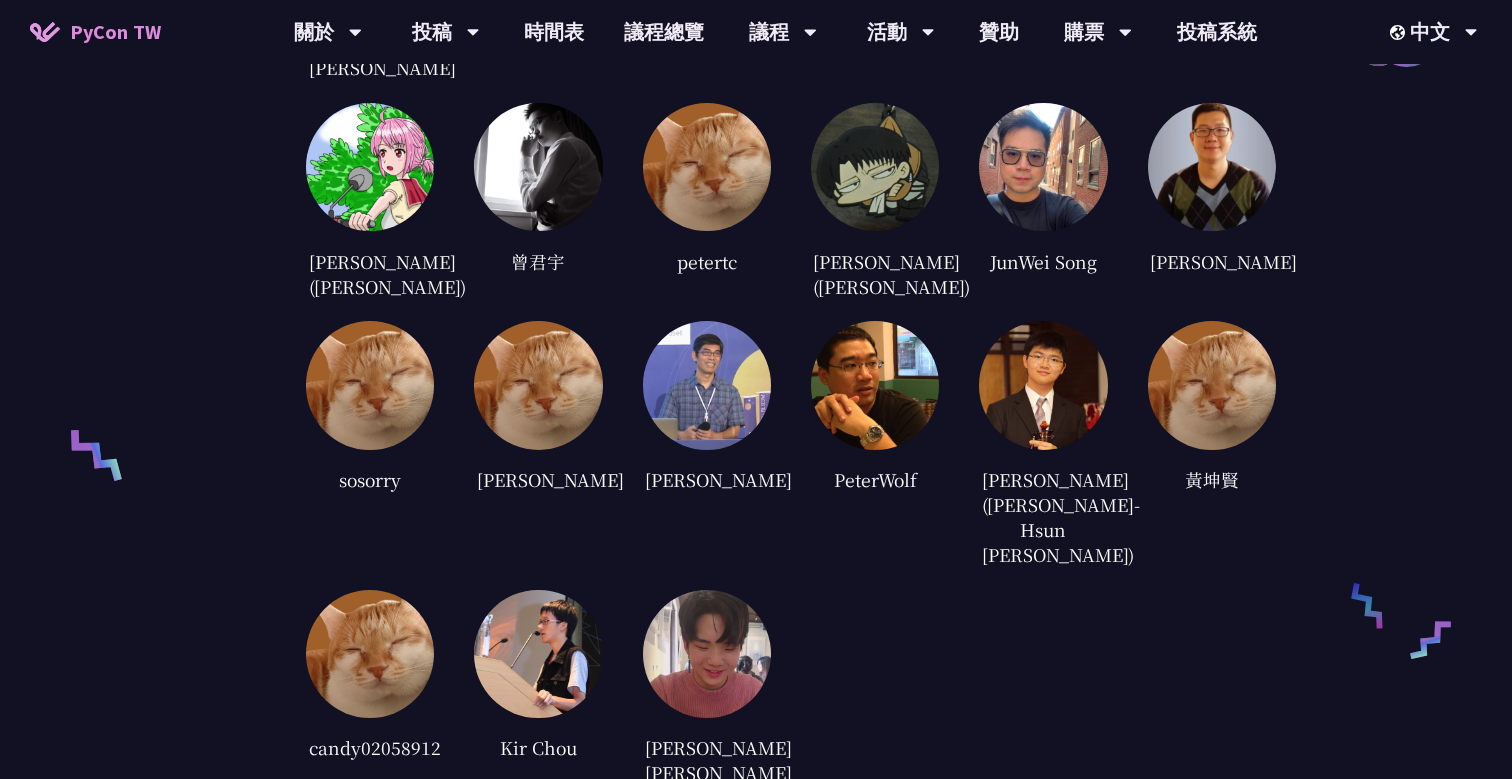 scroll, scrollTop: 2850, scrollLeft: 0, axis: vertical 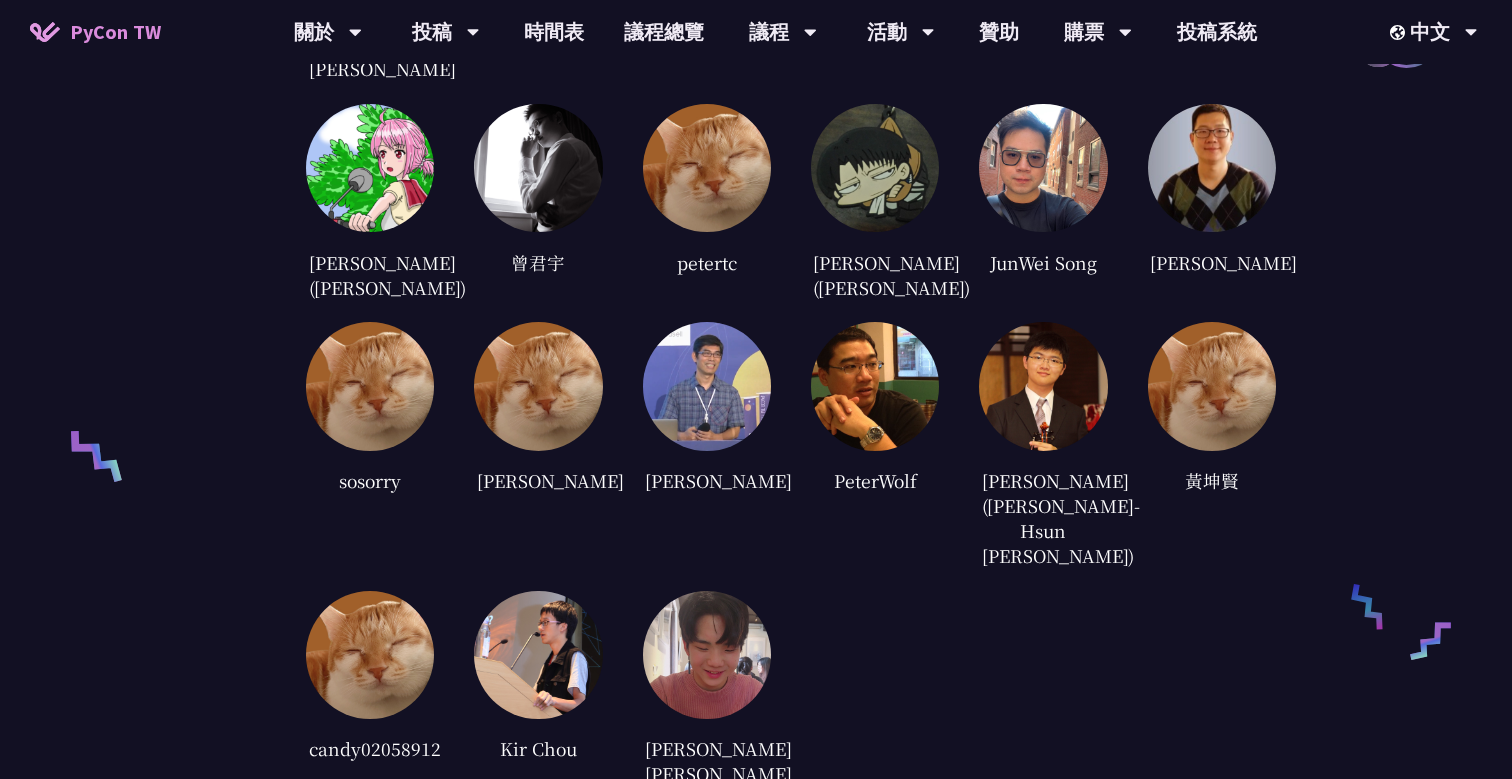 click at bounding box center [707, 386] 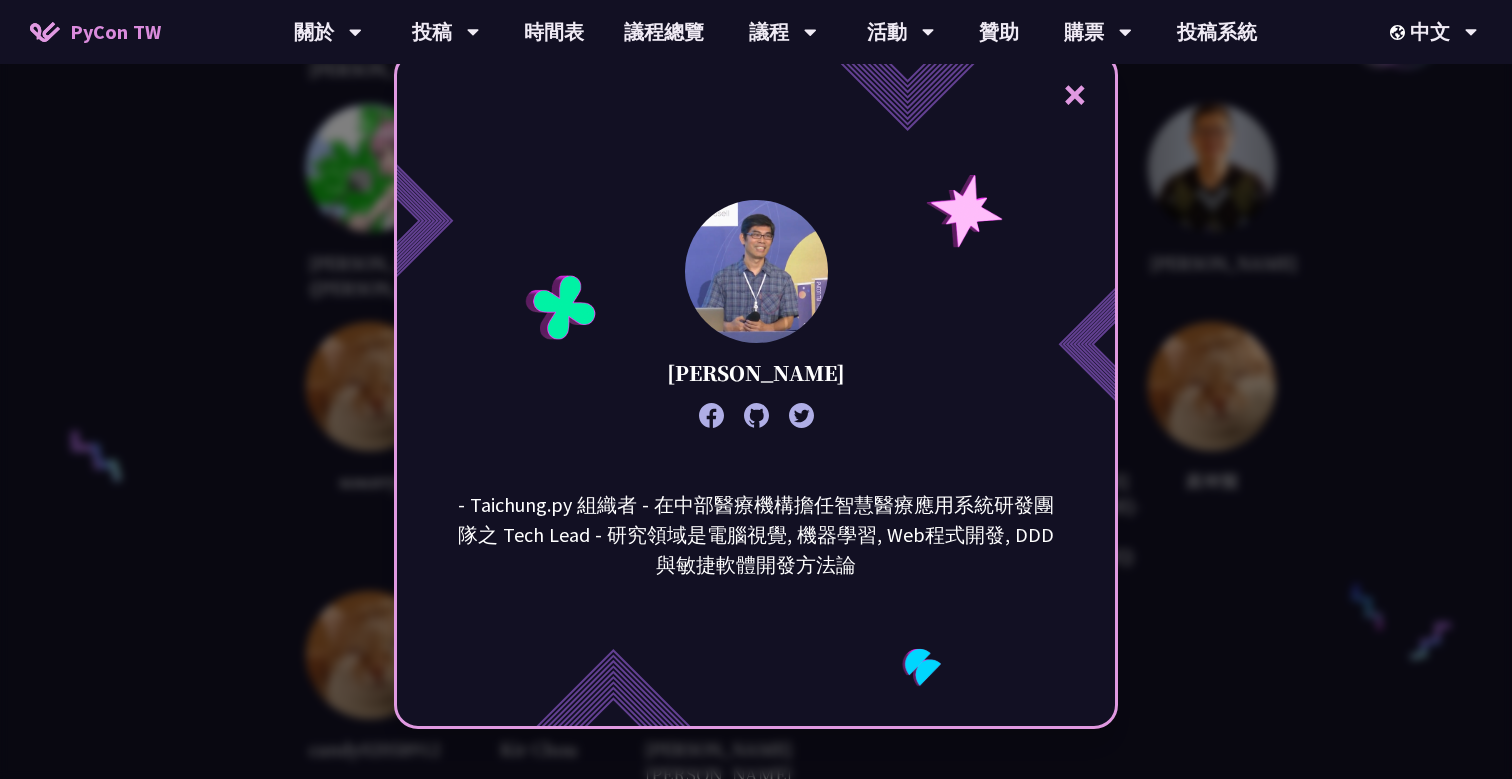 click on "×
[PERSON_NAME]
- Taichung.py 組織者
- 在中部醫療機構擔任智慧醫療應用系統研發團隊之 Tech Lead
- 研究領域是電腦視覺, 機器學習, Web程式開發, DDD 與敏捷軟體開發方法論" at bounding box center [756, 389] 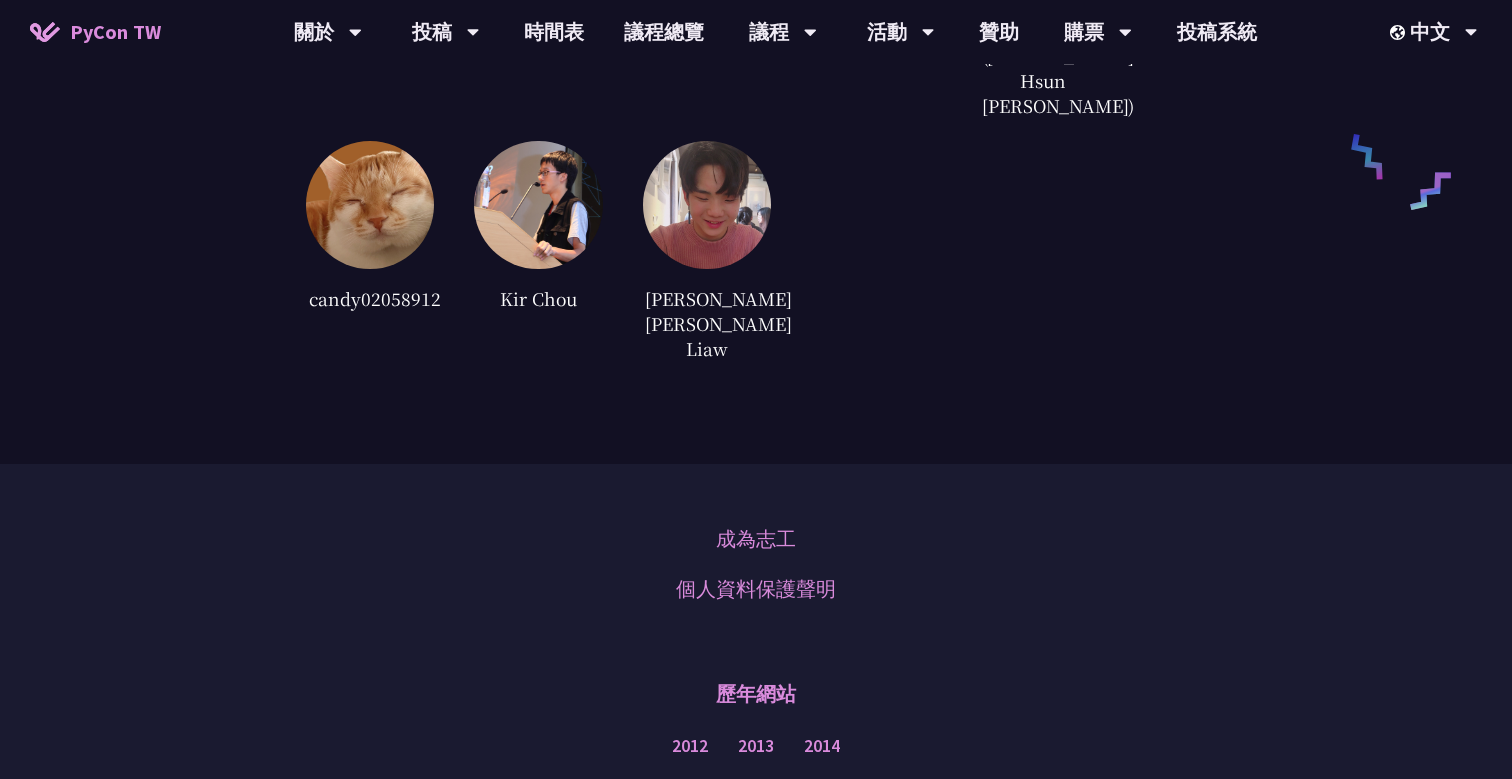 scroll, scrollTop: 3306, scrollLeft: 0, axis: vertical 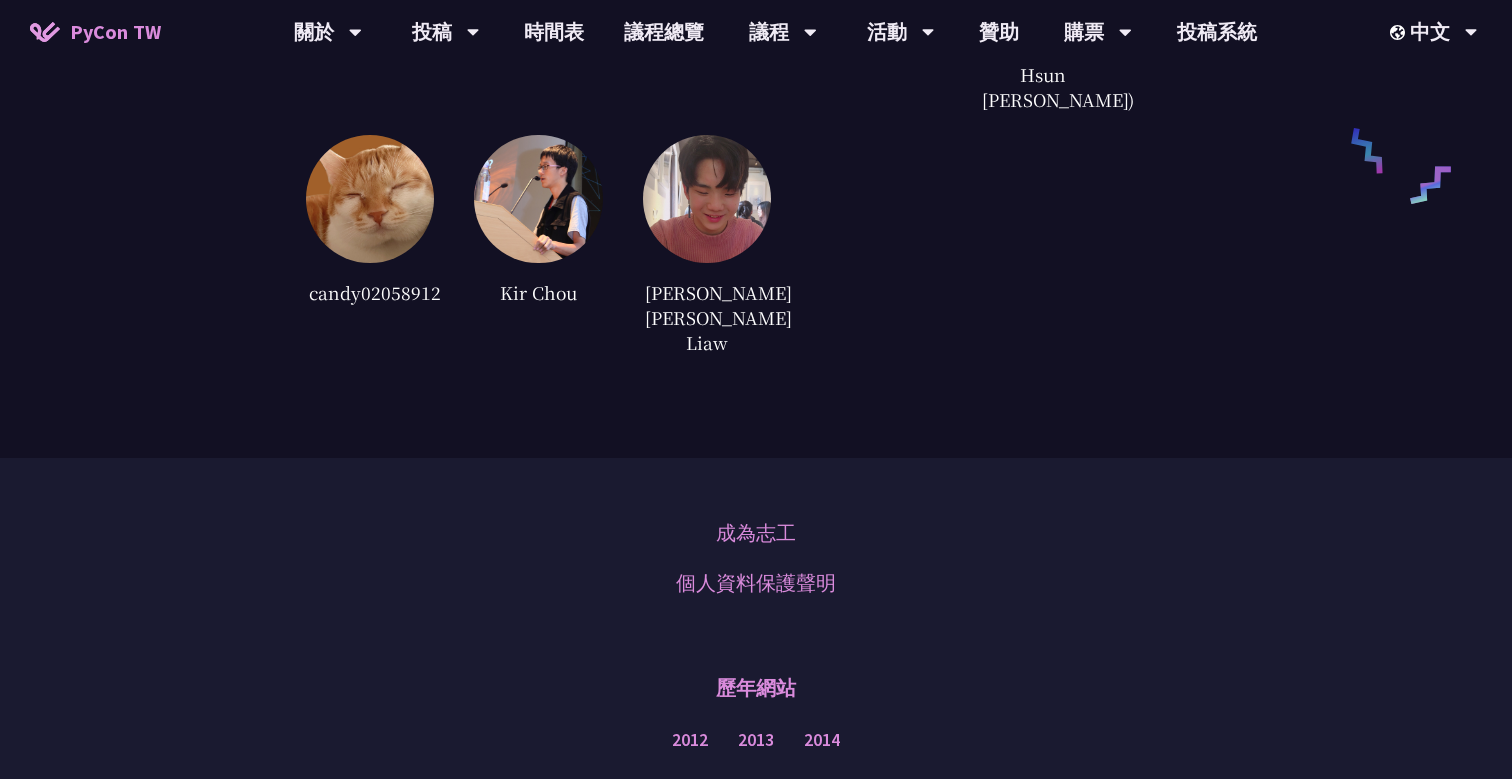 click at bounding box center (707, 199) 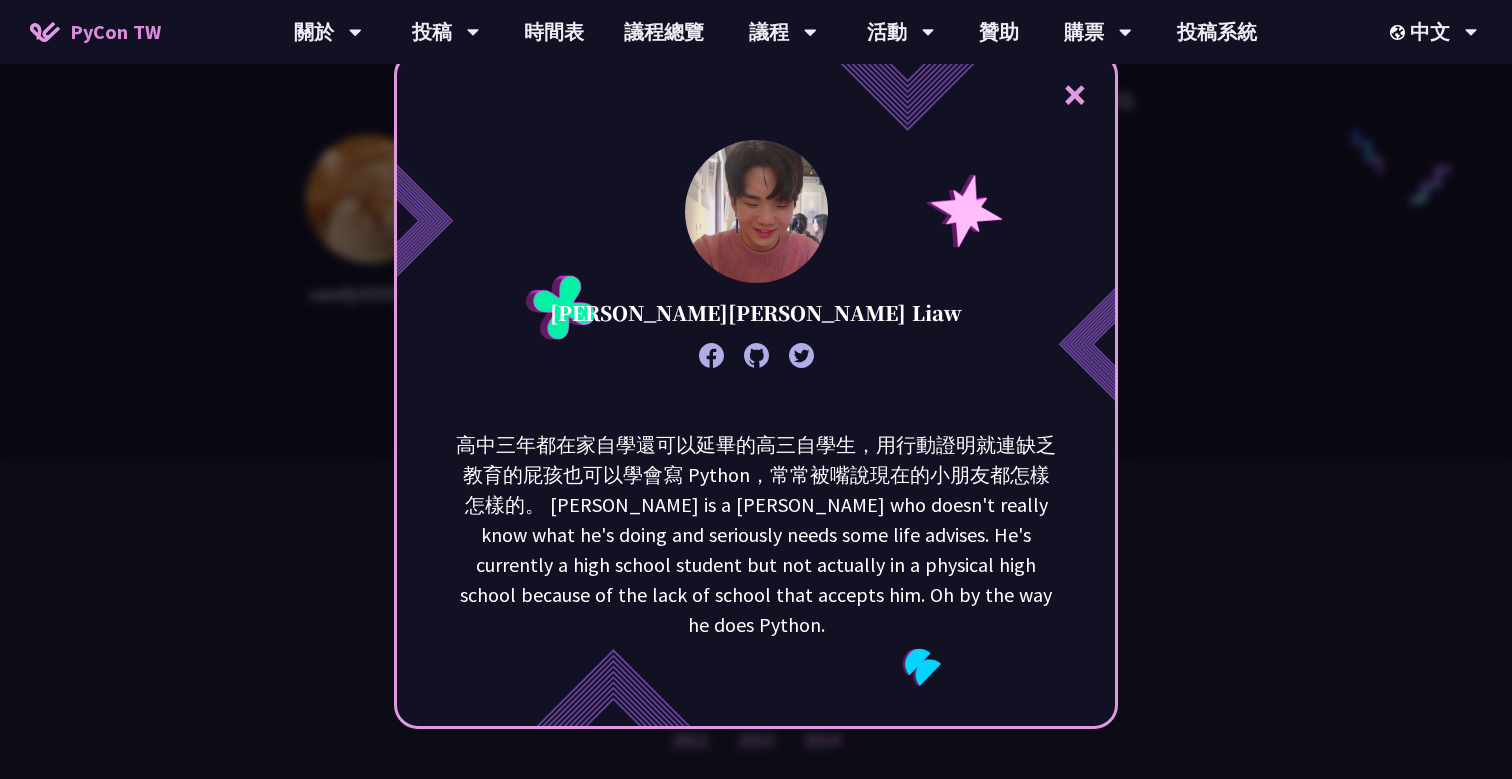 click on "×
[PERSON_NAME][PERSON_NAME] Liaw
高中三年都在家自學還可以延畢的高三自學生，用行動證明就連缺乏教育的屁孩也可以學會寫 Python，常常被嘴說現在的小朋友都怎樣怎樣的。
[PERSON_NAME] is a [PERSON_NAME] who doesn't really know what he's doing and seriously needs some life advises. He's currently a high school student but not actually in a physical high school because of the lack of school that accepts him. Oh by the way he does Python." at bounding box center [756, 389] 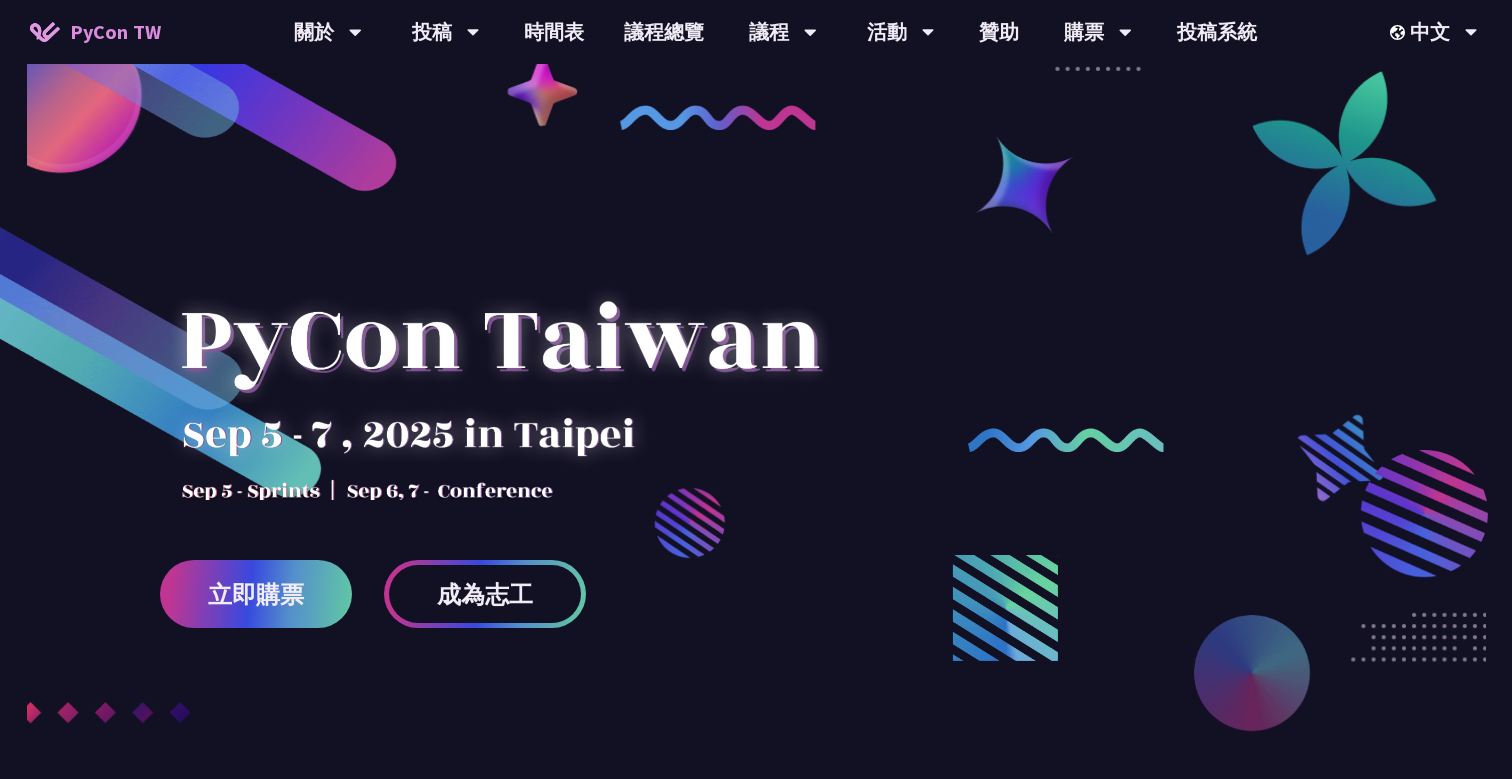 scroll, scrollTop: 0, scrollLeft: 0, axis: both 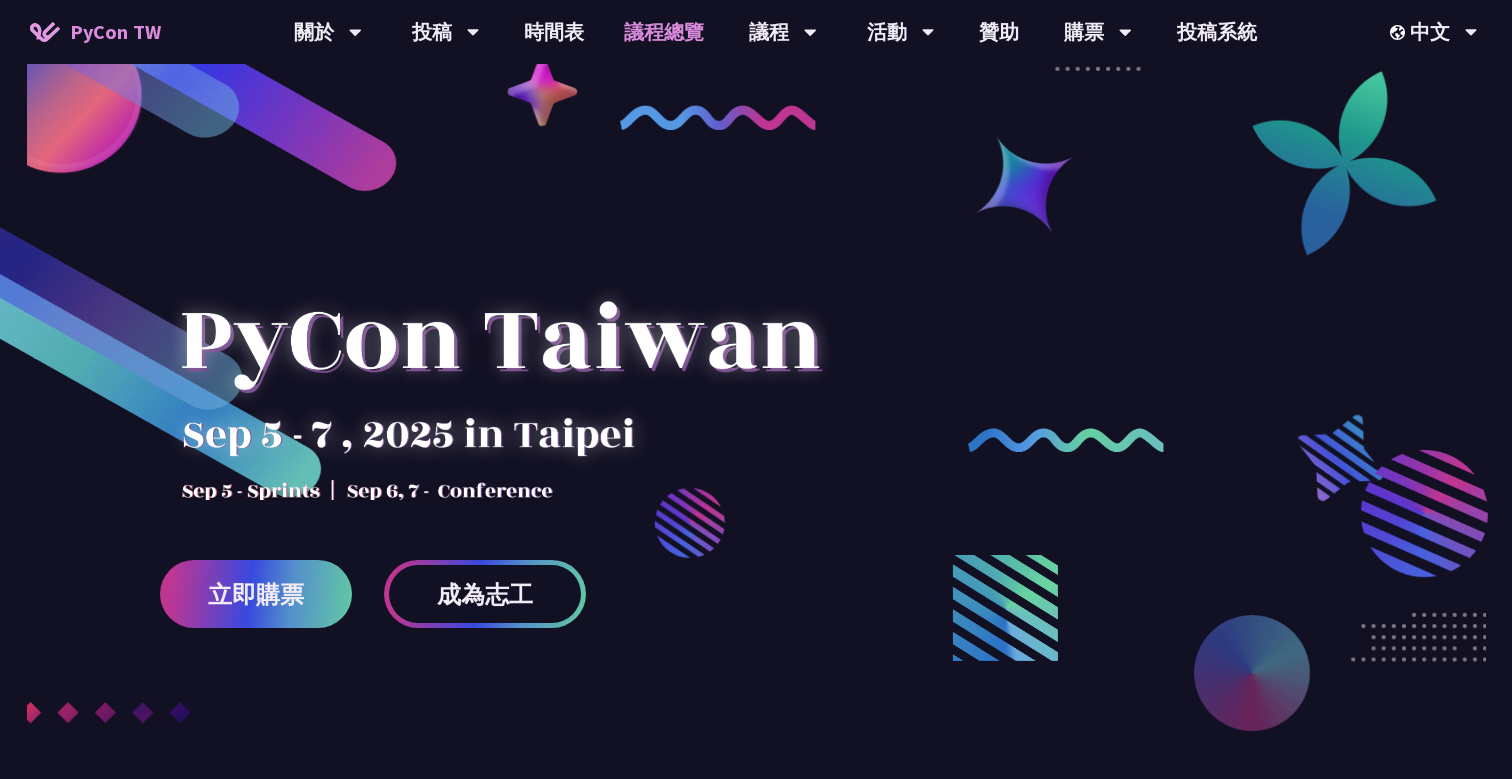 click on "議程總覽" at bounding box center (664, 32) 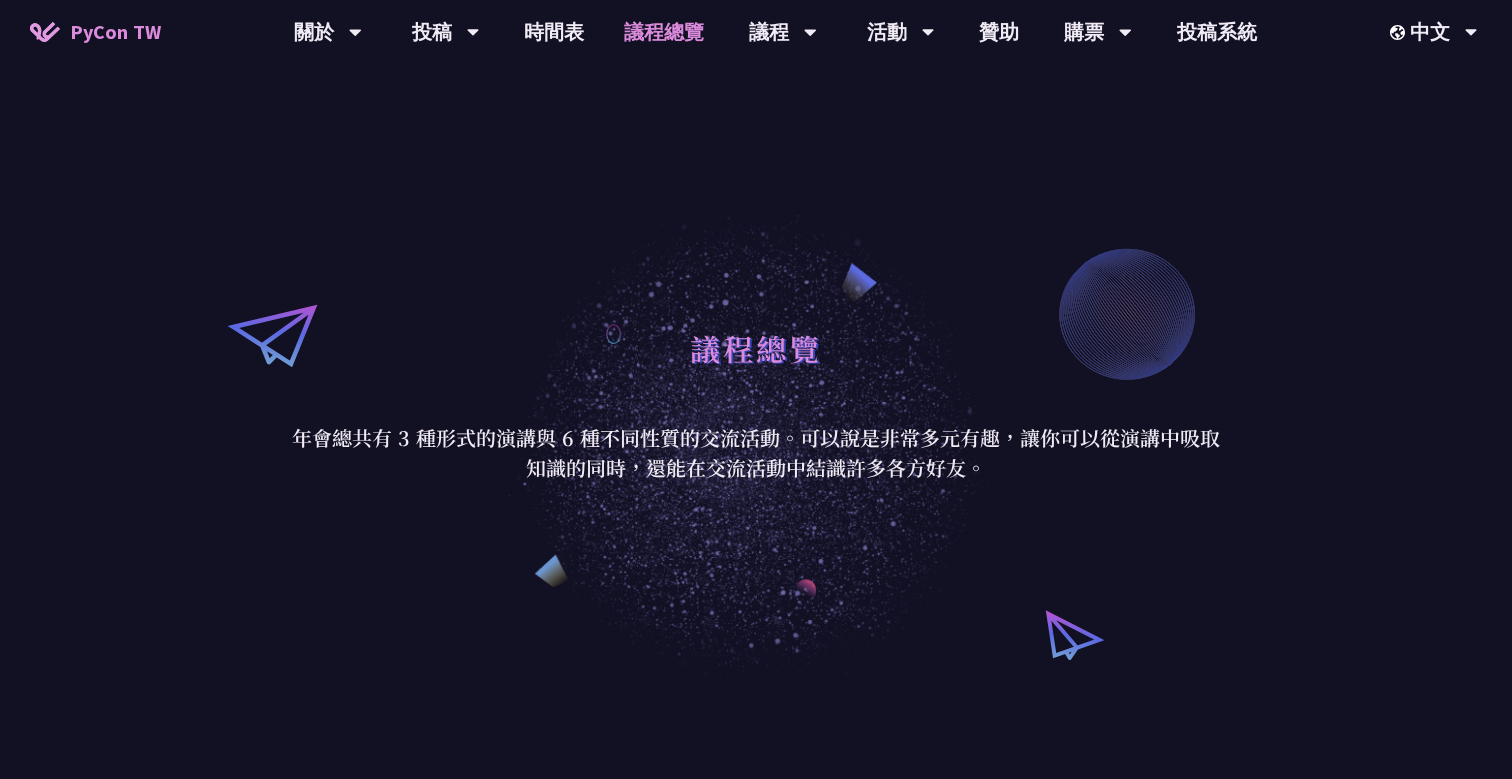 scroll, scrollTop: 0, scrollLeft: 0, axis: both 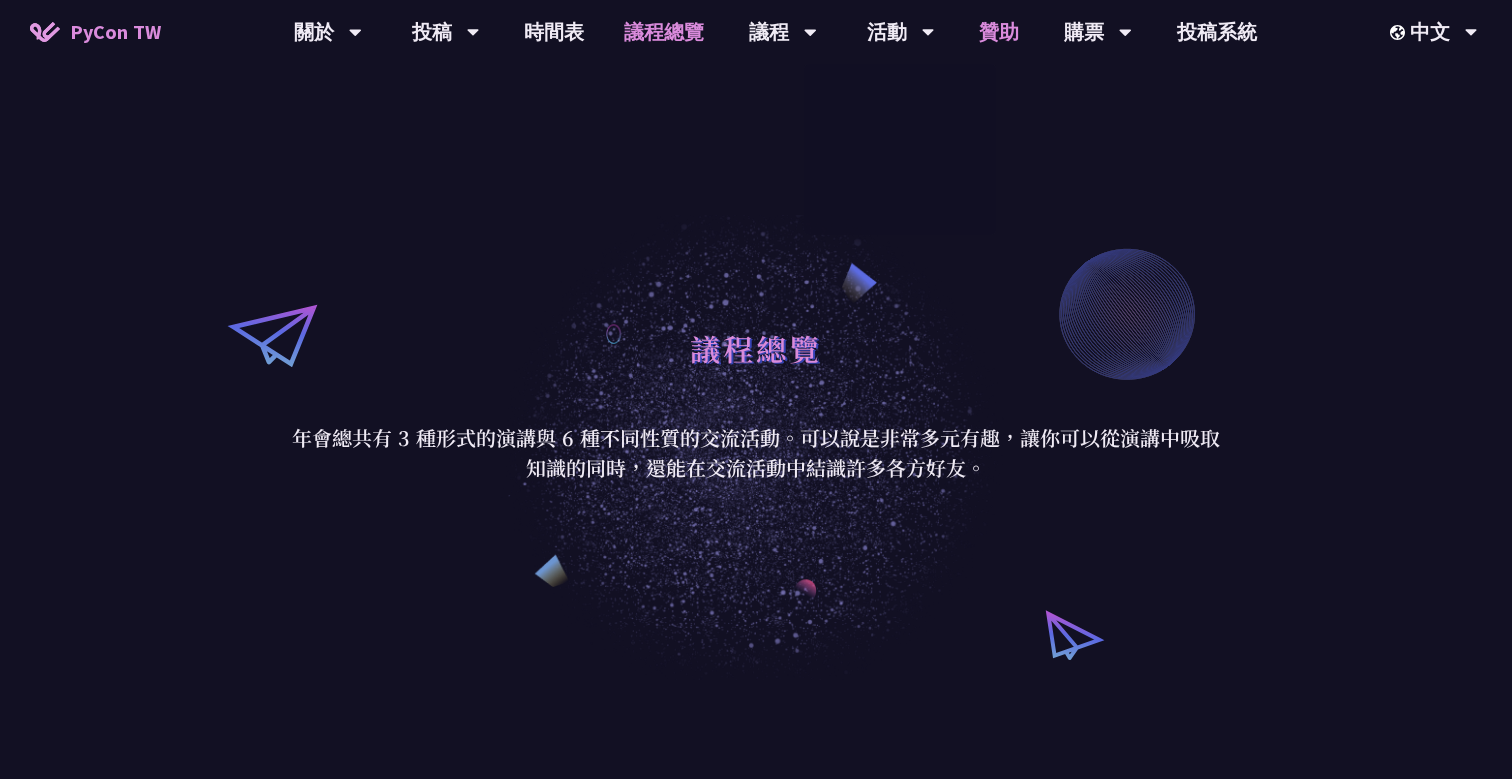 click on "贊助" at bounding box center [999, 32] 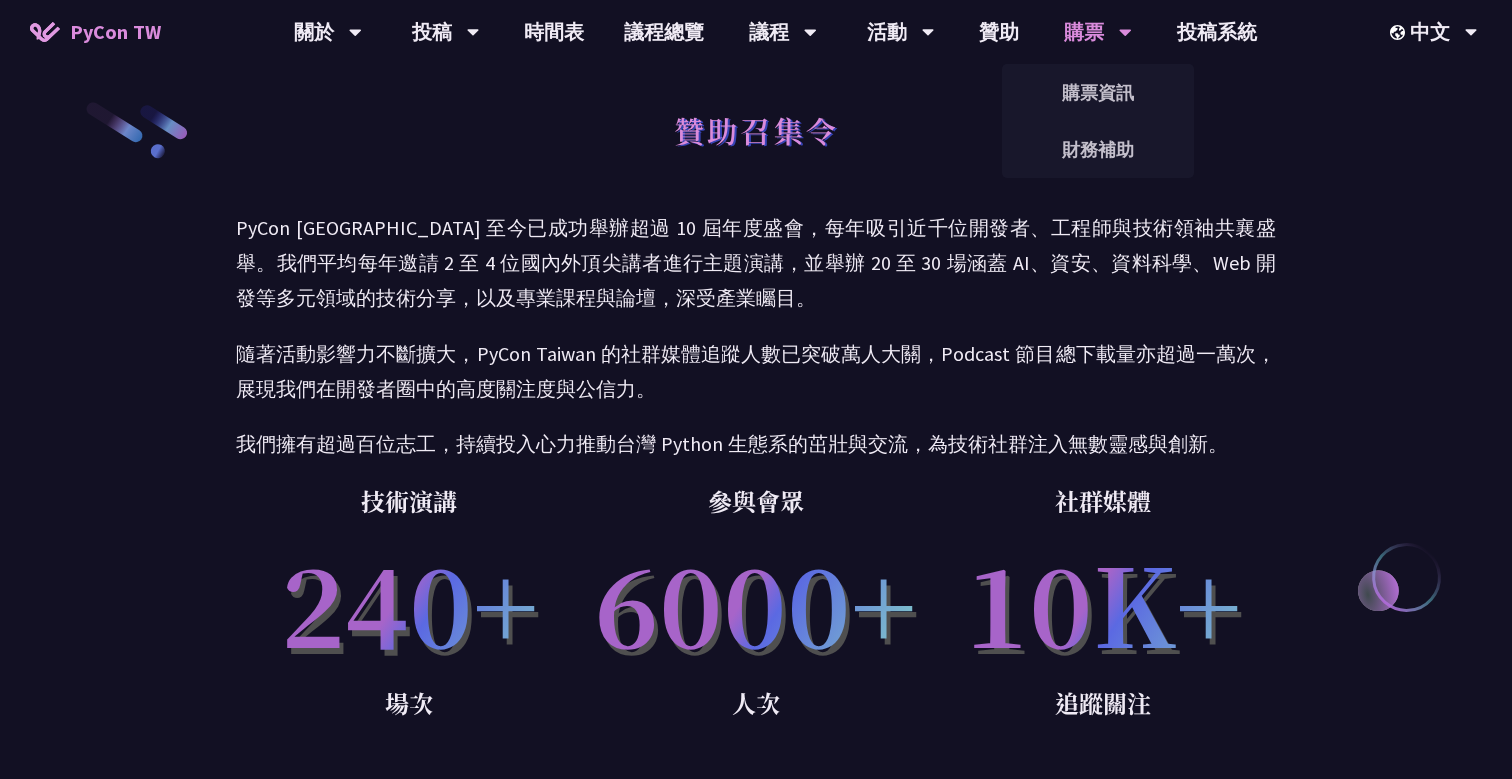 scroll, scrollTop: 0, scrollLeft: 0, axis: both 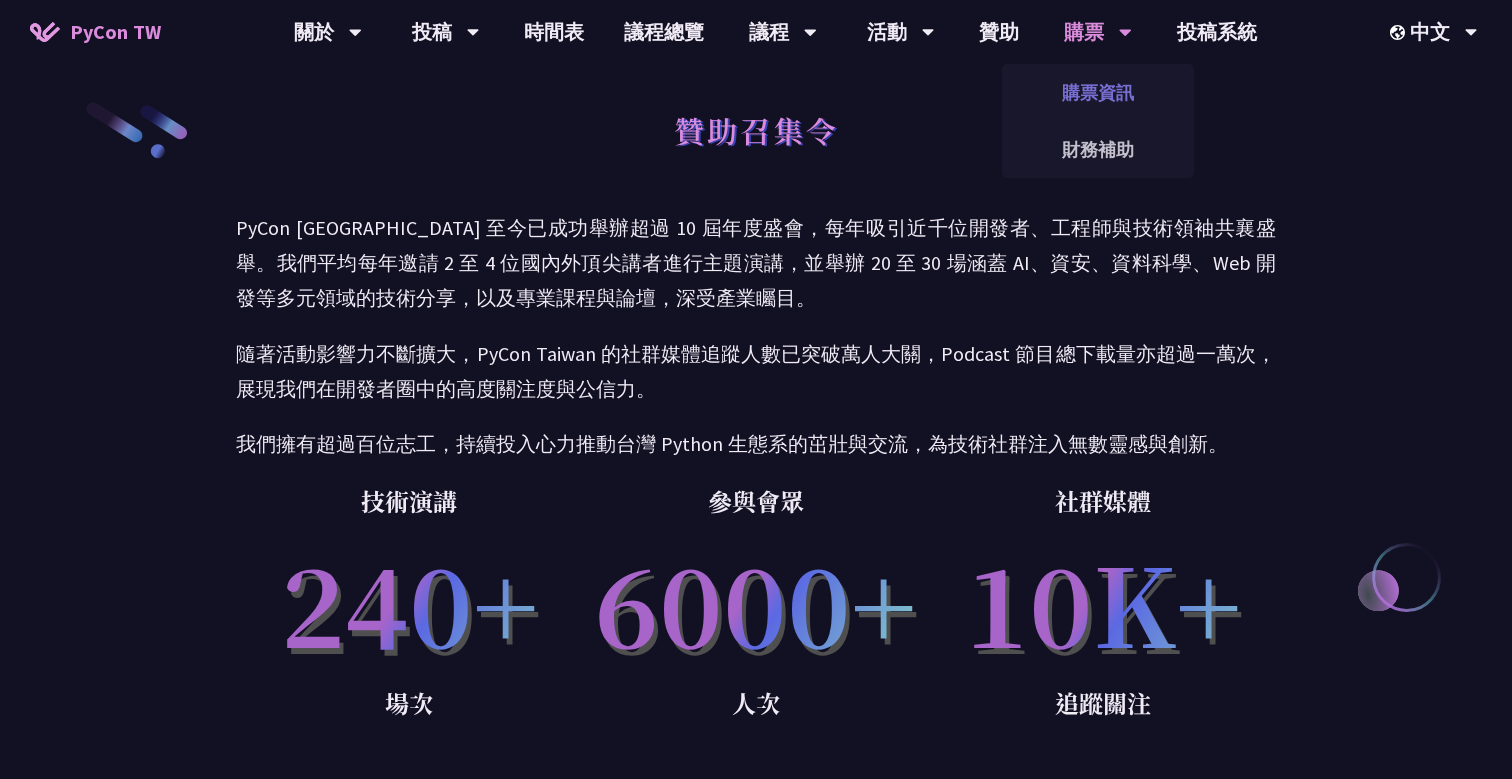 click on "購票資訊" at bounding box center (1098, 92) 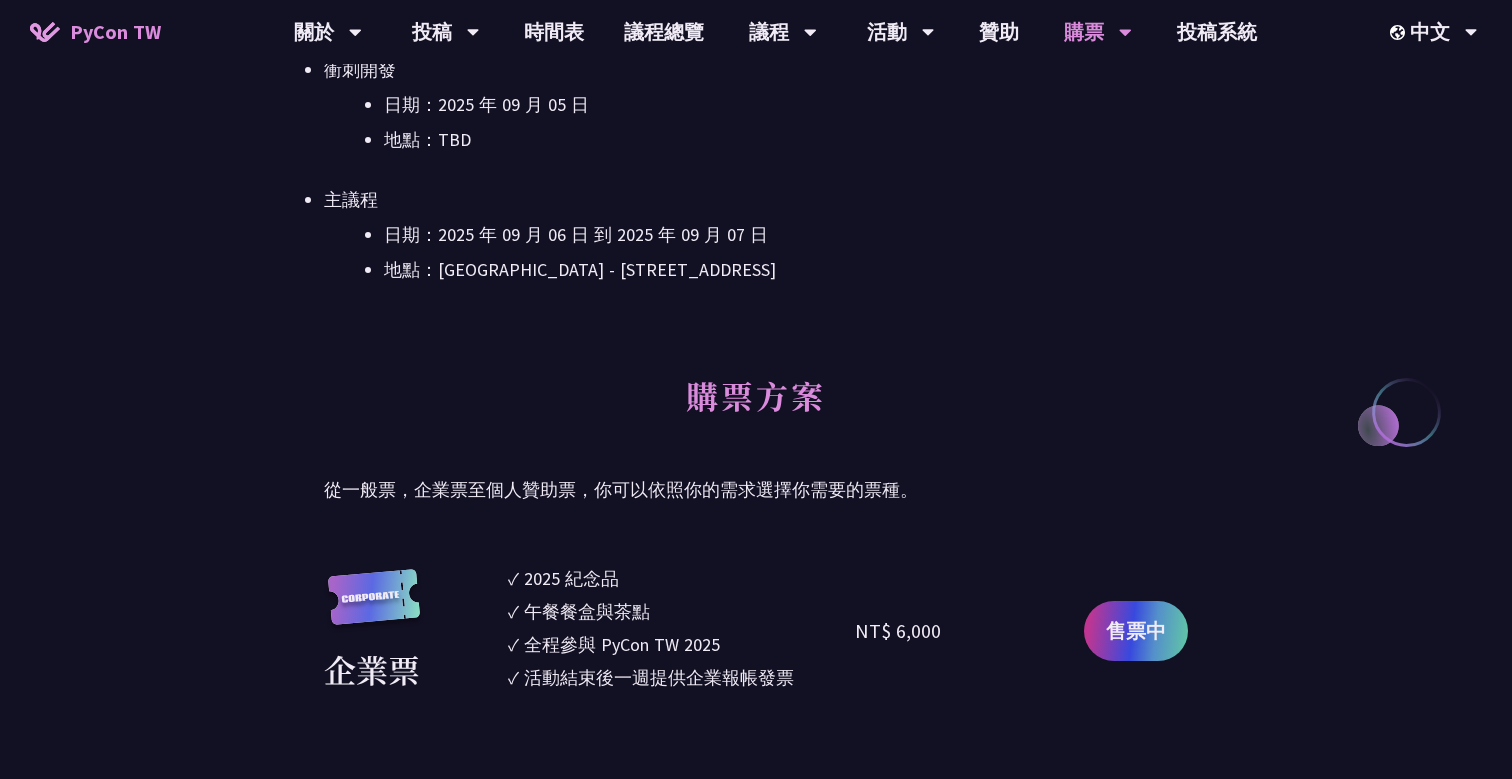 scroll, scrollTop: 0, scrollLeft: 0, axis: both 